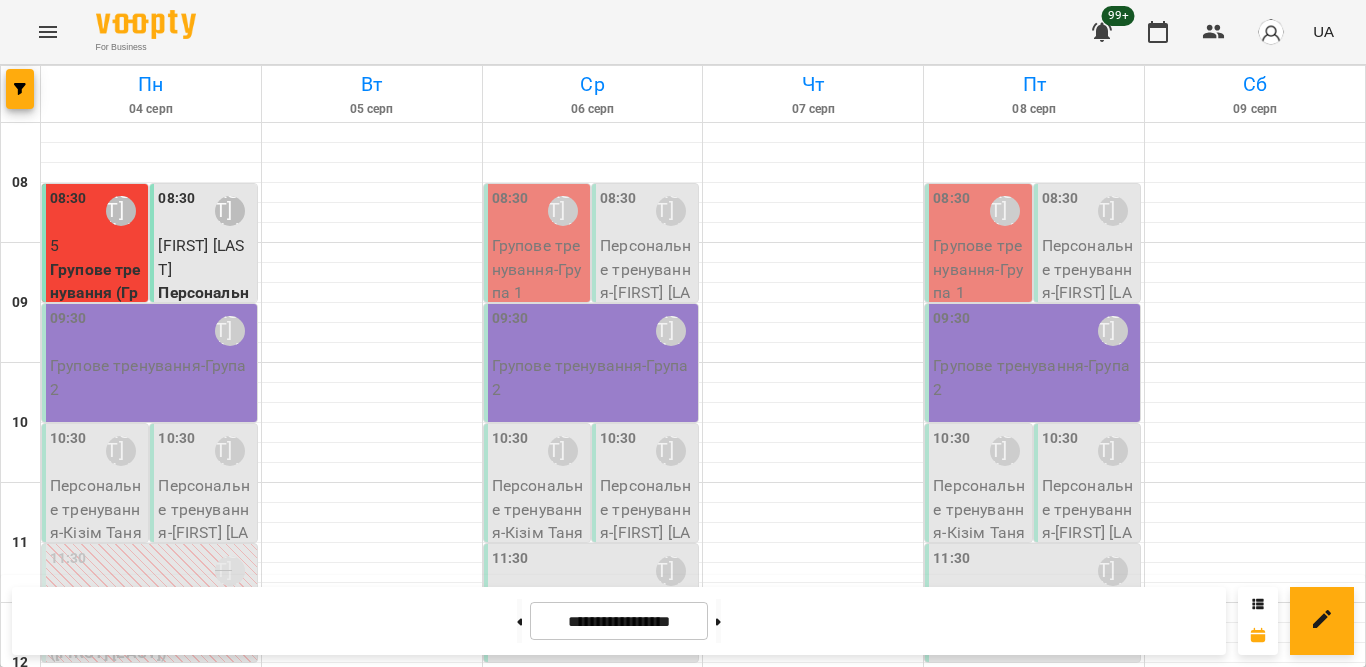 scroll, scrollTop: 0, scrollLeft: 0, axis: both 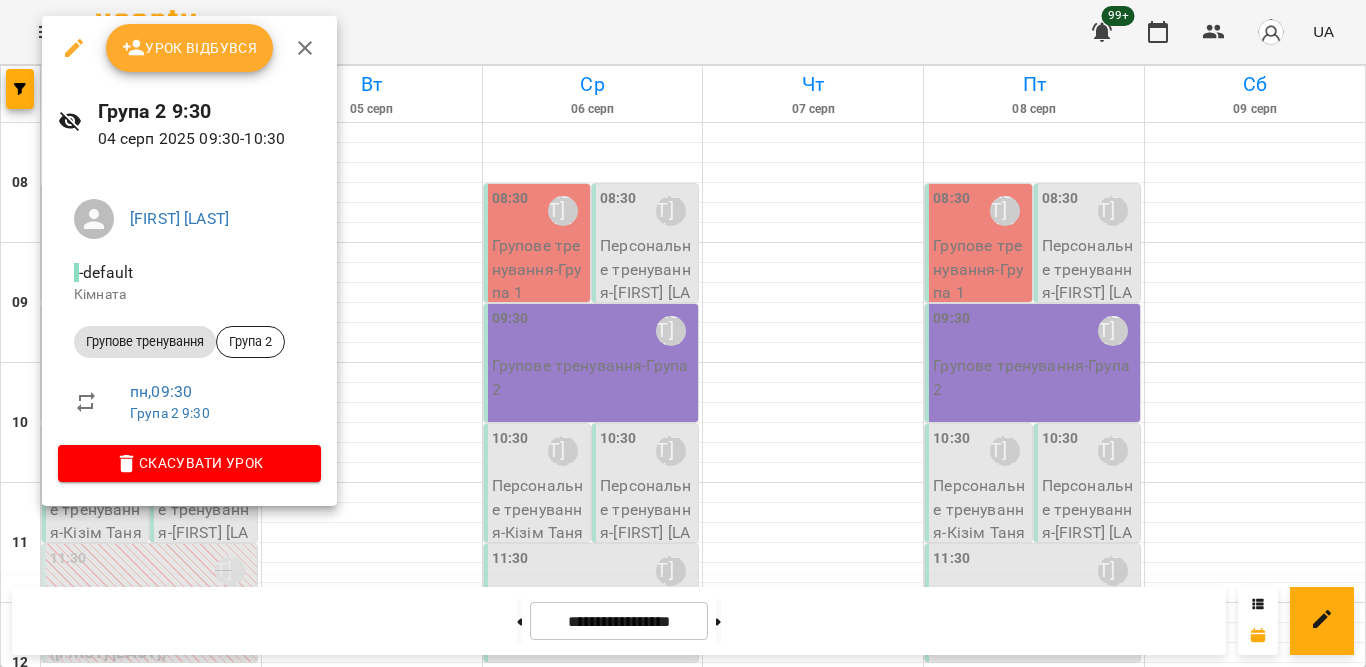 click on "Урок відбувся" at bounding box center [190, 48] 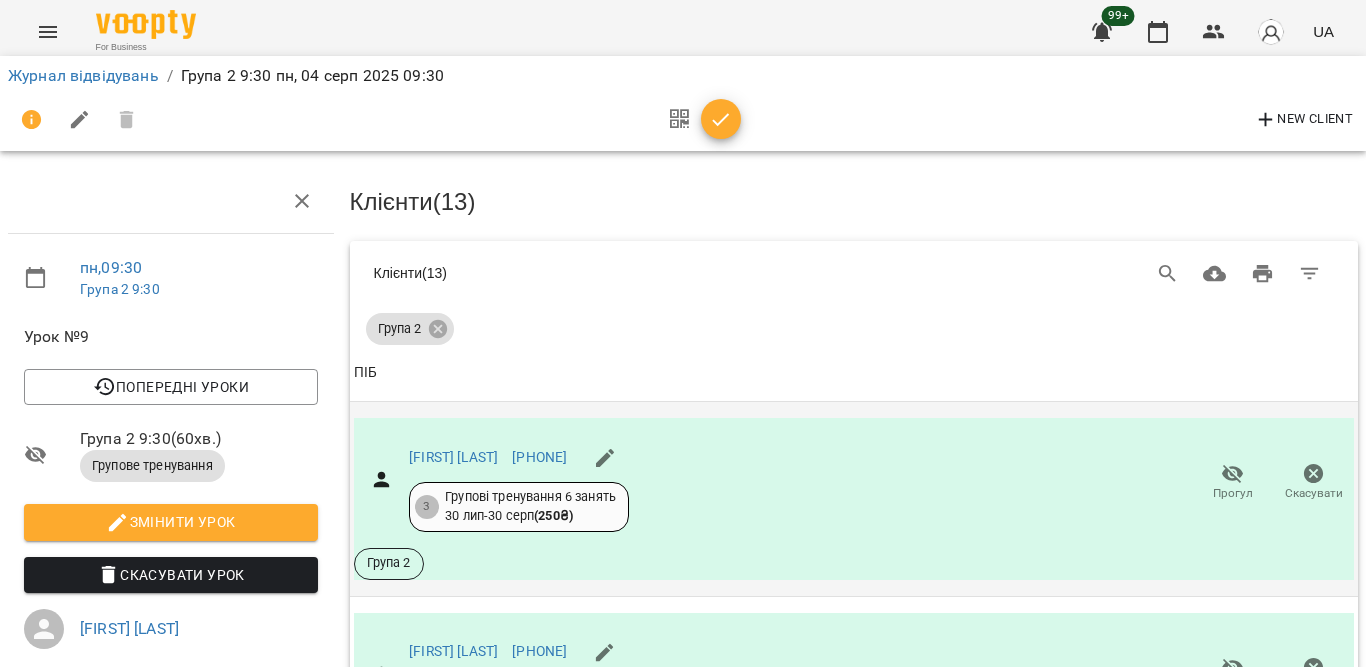 scroll, scrollTop: 300, scrollLeft: 0, axis: vertical 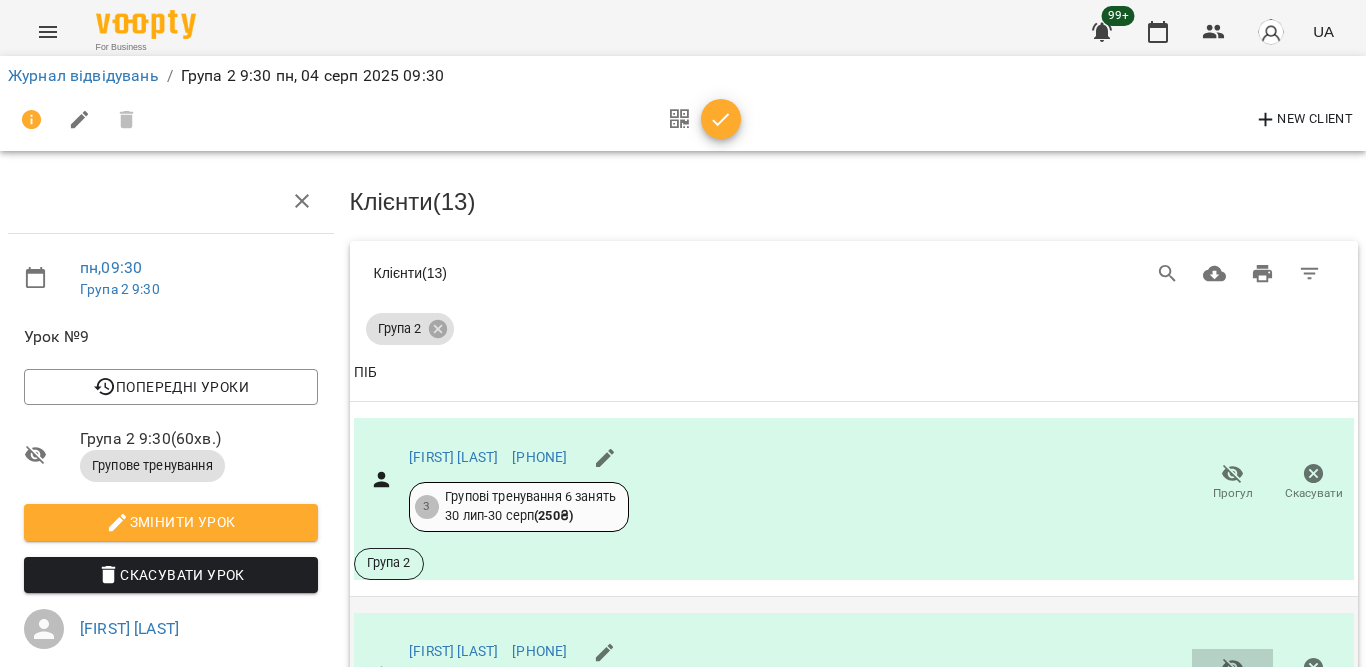 click 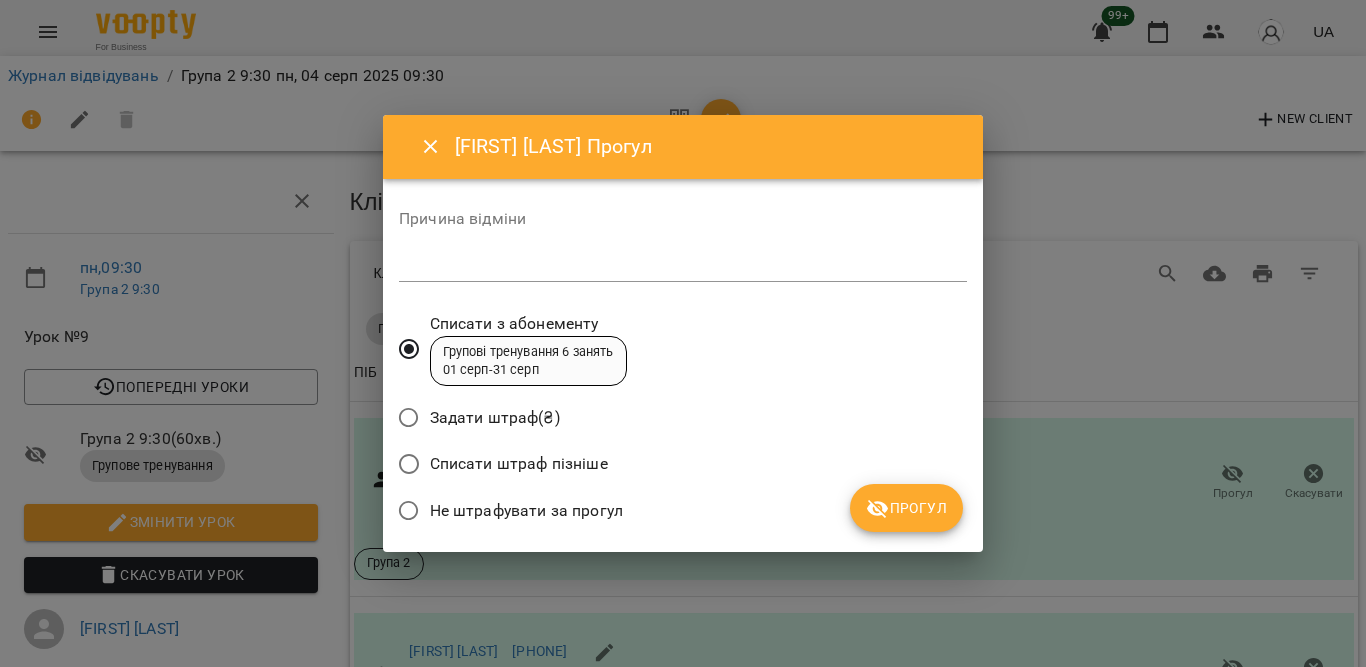 click on "Не штрафувати за прогул" at bounding box center [526, 511] 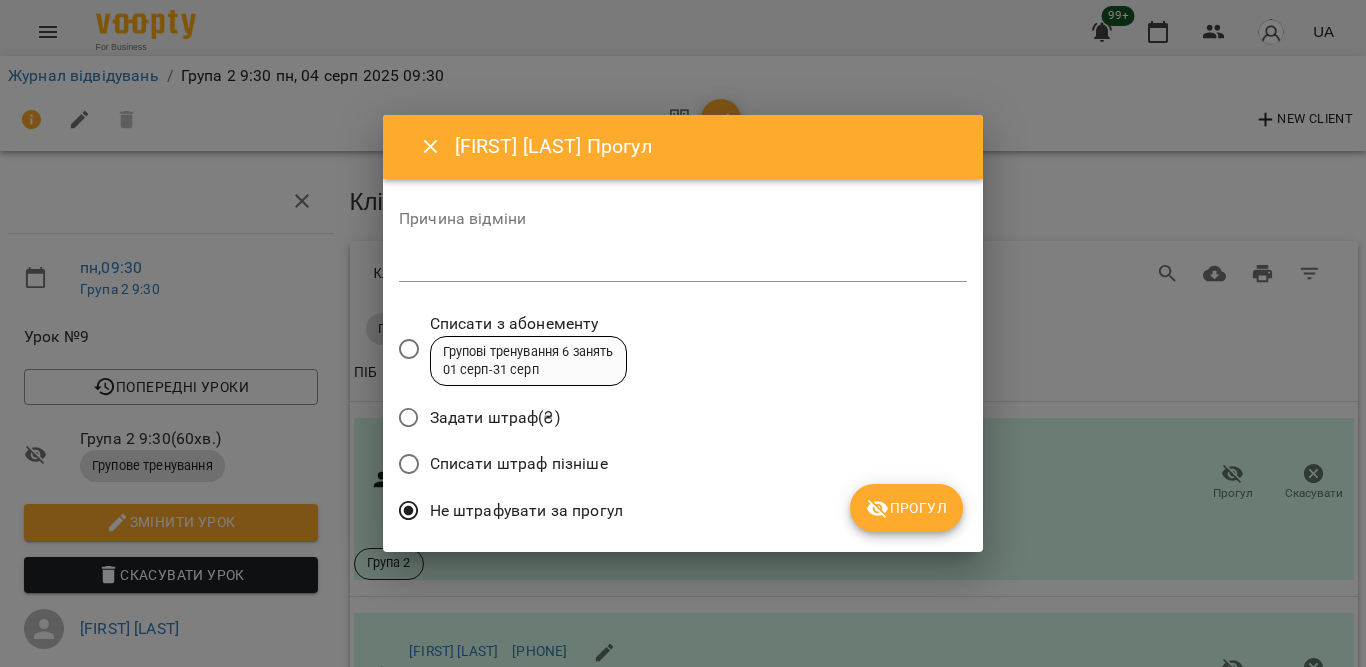 click on "Прогул" at bounding box center [906, 508] 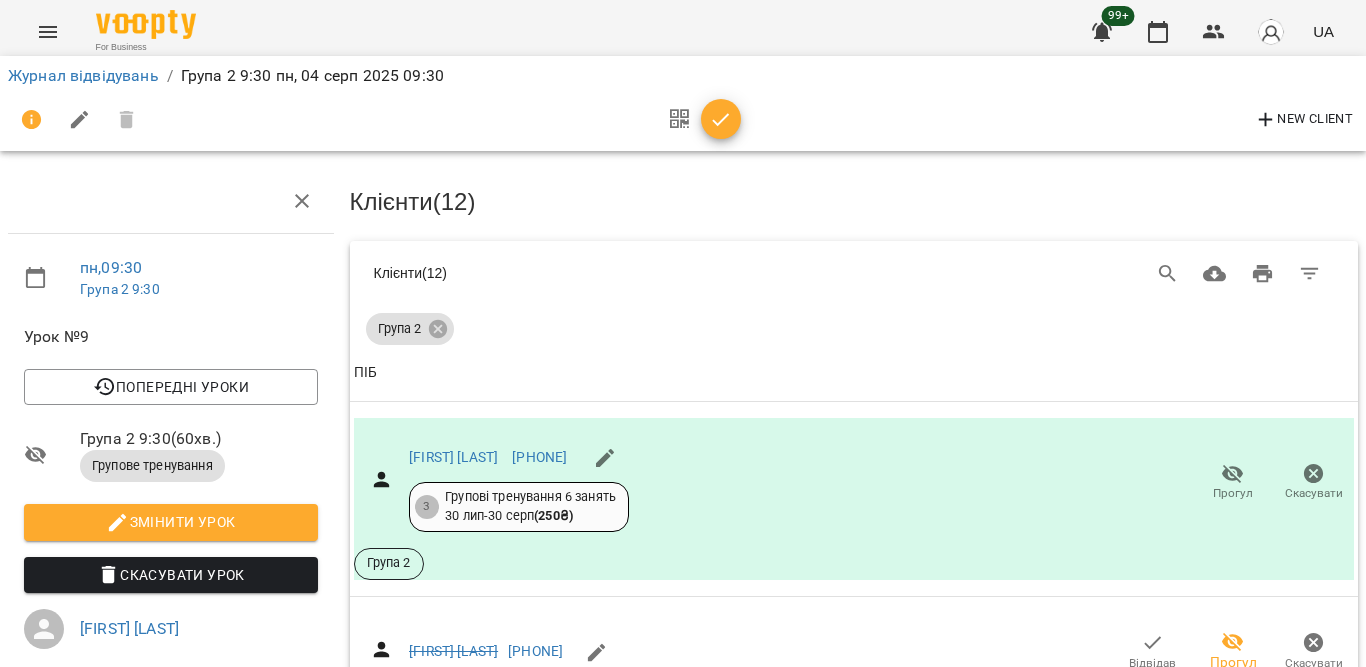 scroll, scrollTop: 400, scrollLeft: 0, axis: vertical 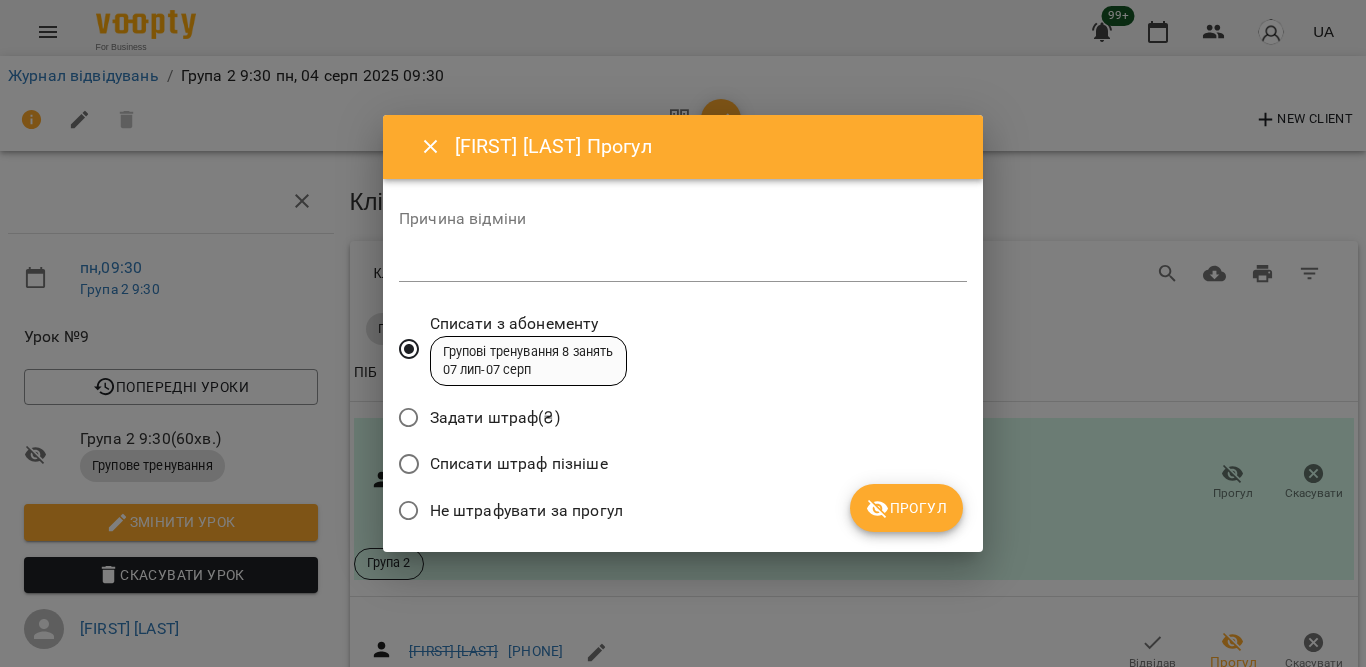 click on "Не штрафувати за прогул" at bounding box center [526, 511] 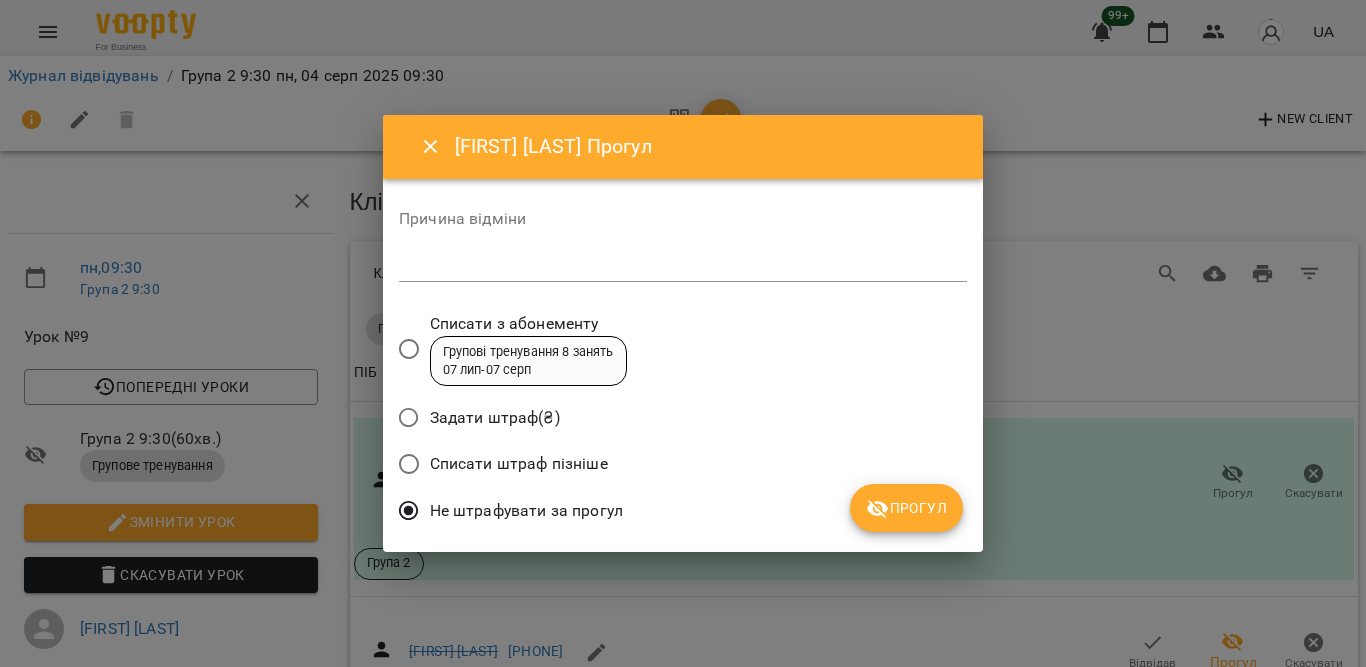 click on "Прогул" at bounding box center [906, 508] 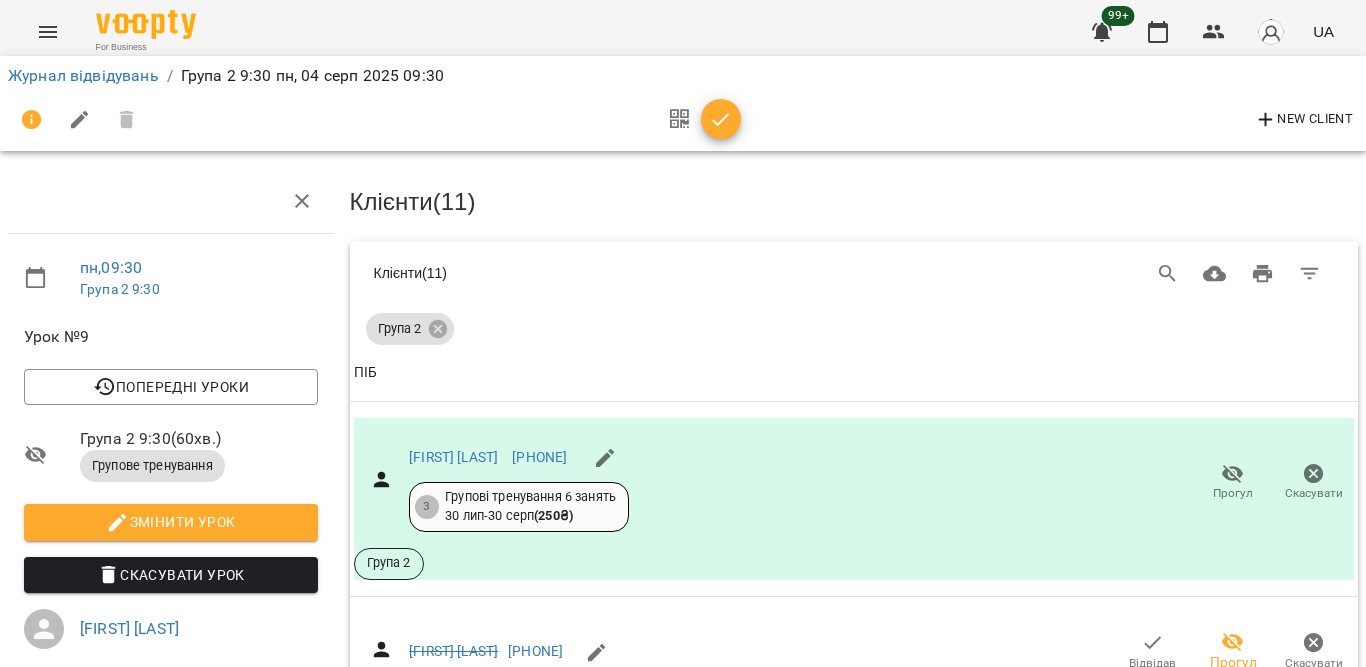 scroll, scrollTop: 400, scrollLeft: 0, axis: vertical 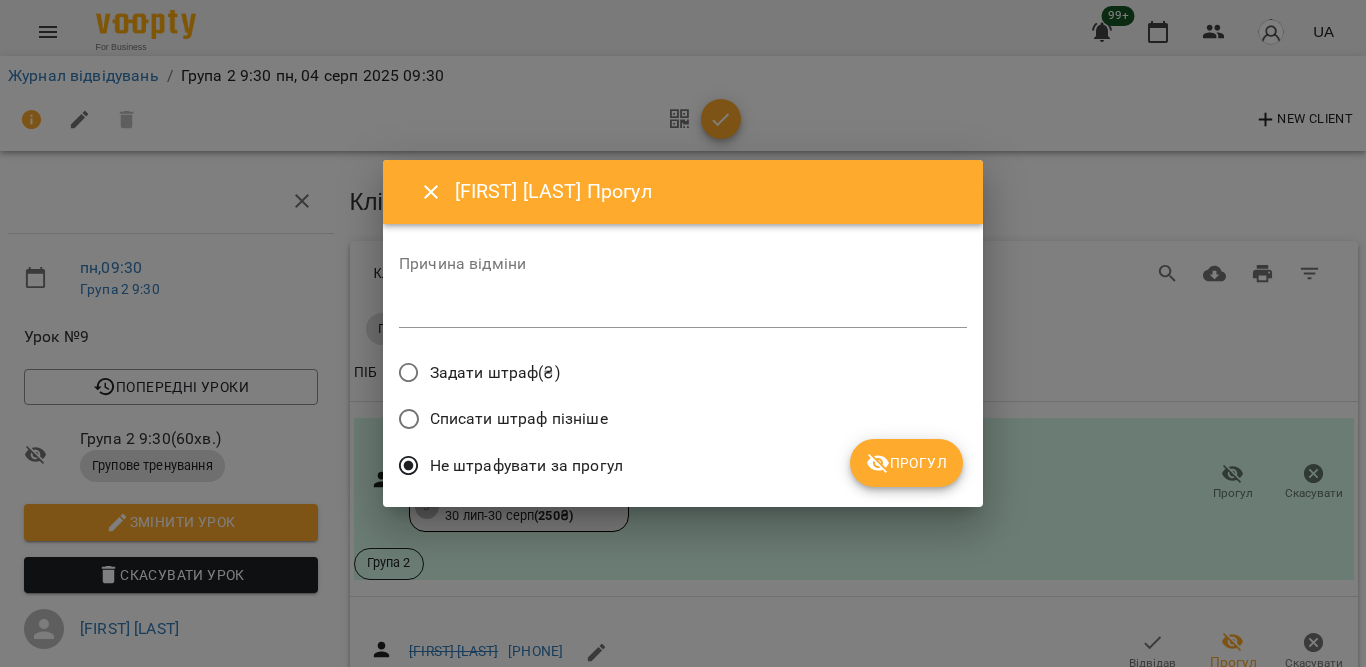 click 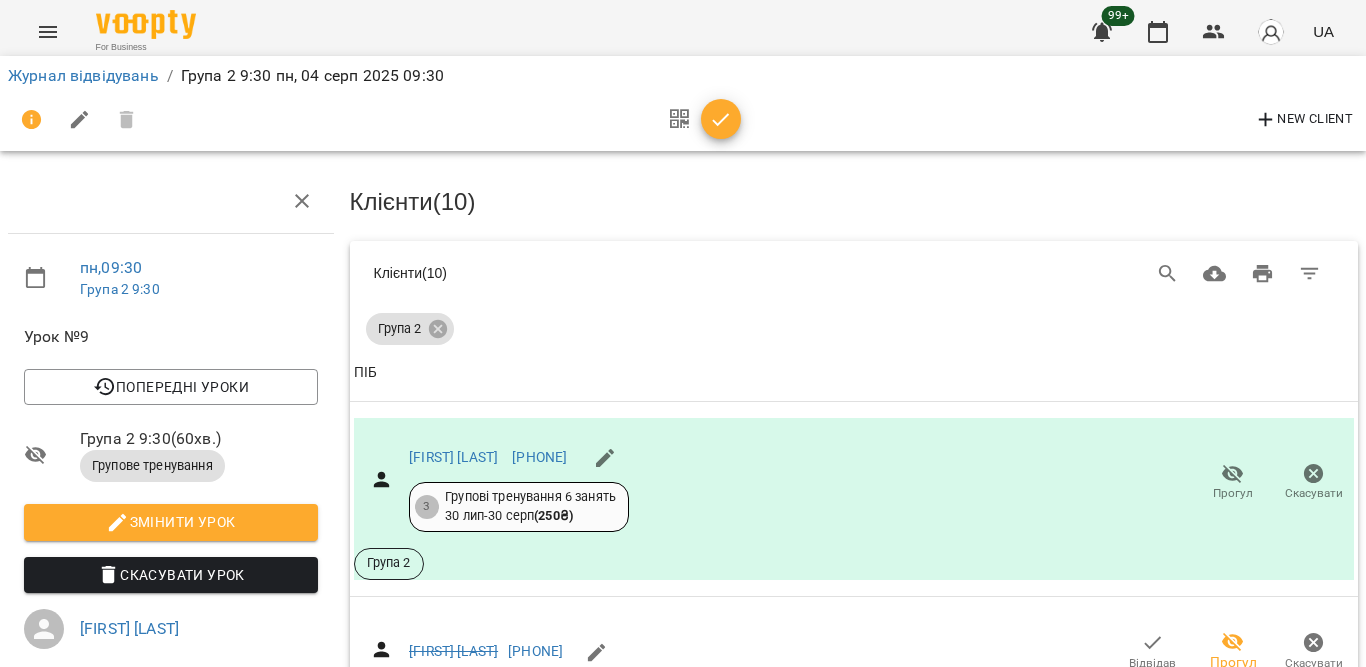 scroll, scrollTop: 1100, scrollLeft: 0, axis: vertical 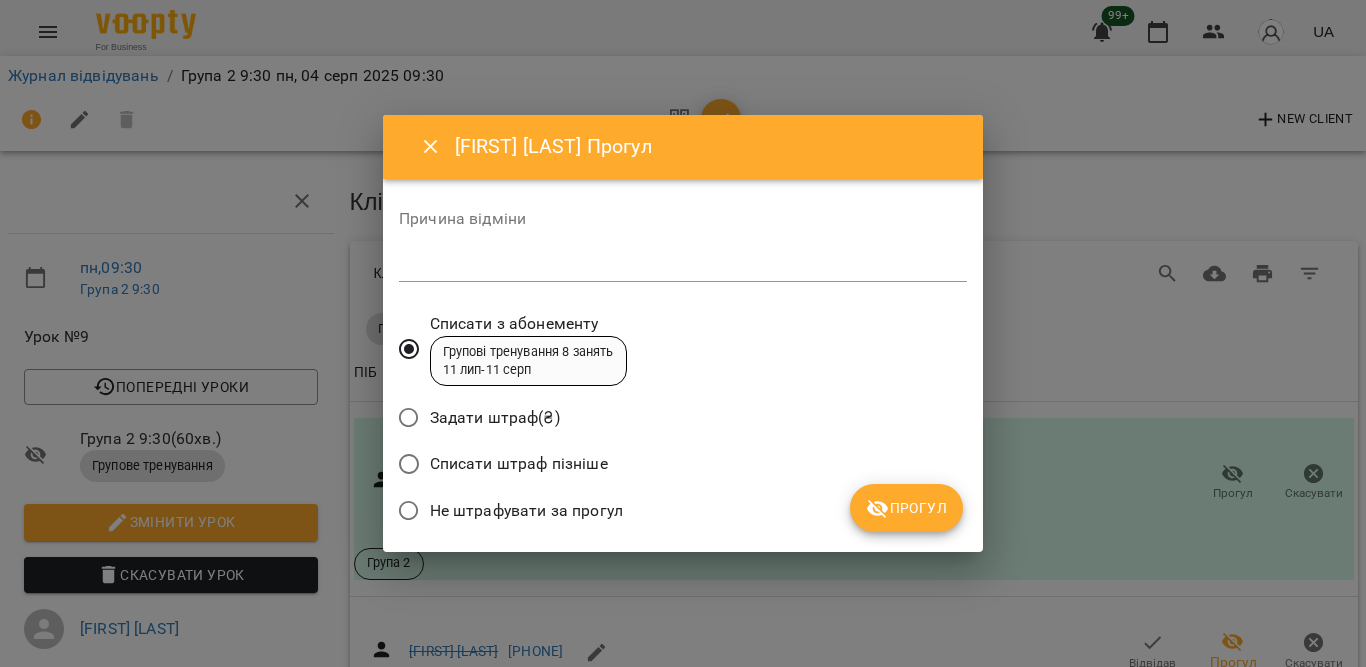drag, startPoint x: 578, startPoint y: 506, endPoint x: 656, endPoint y: 499, distance: 78.31347 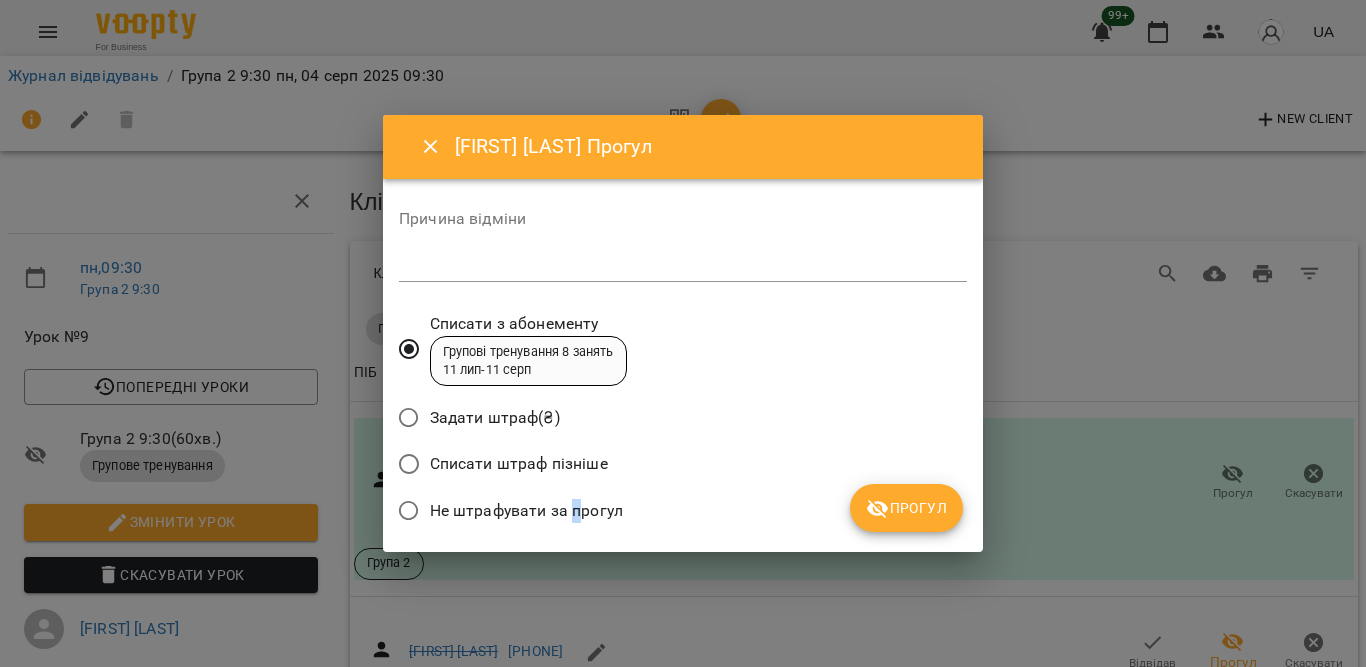 click on "Прогул" at bounding box center (906, 508) 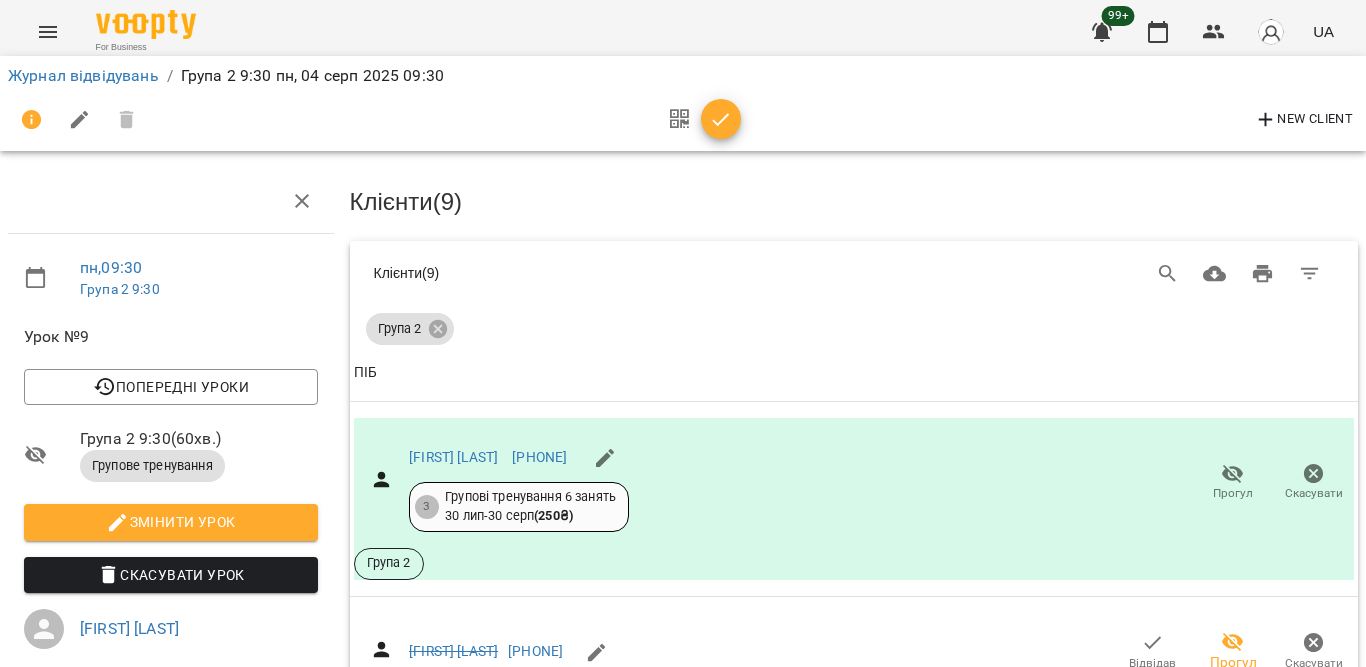 click on "Прогул" at bounding box center [1233, 1511] 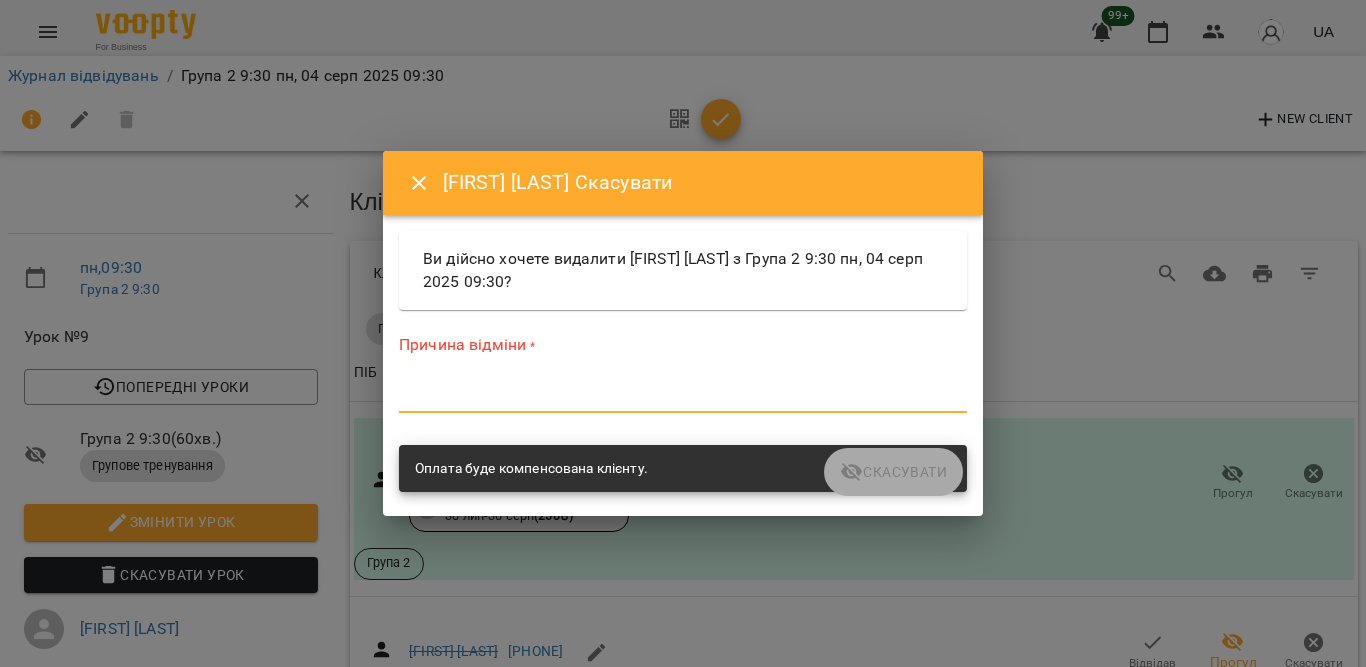 click at bounding box center (683, 396) 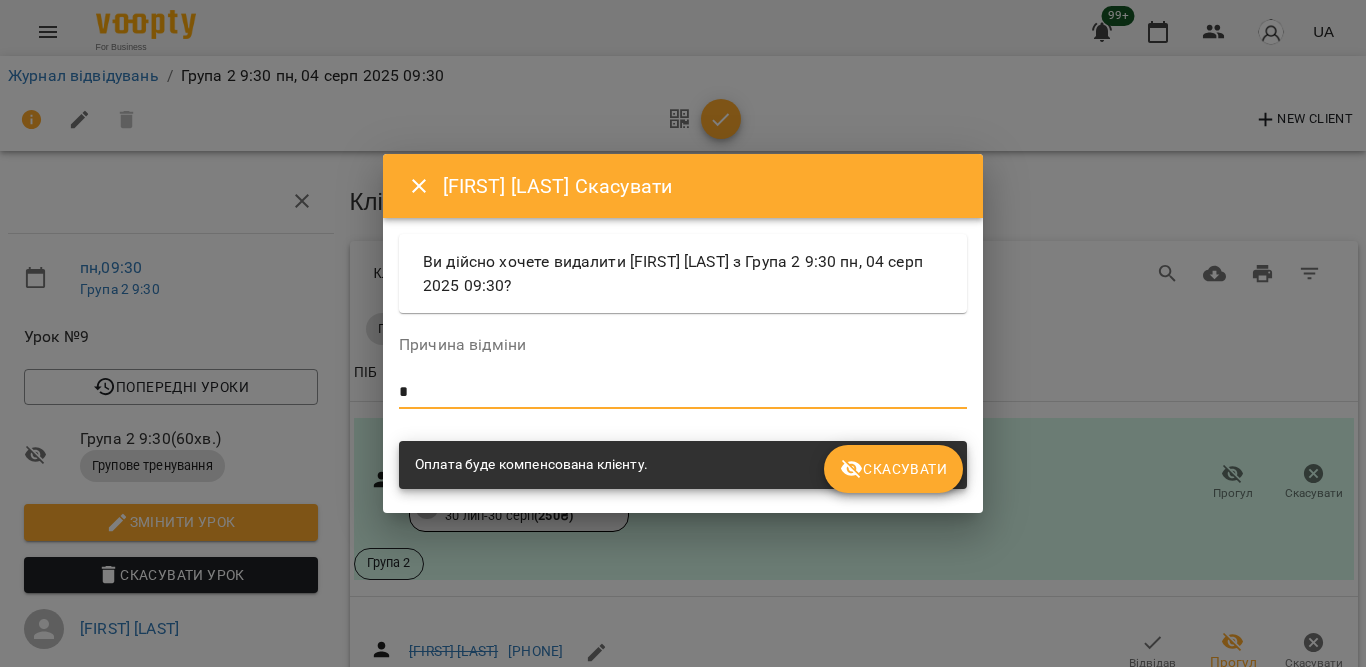 type on "*" 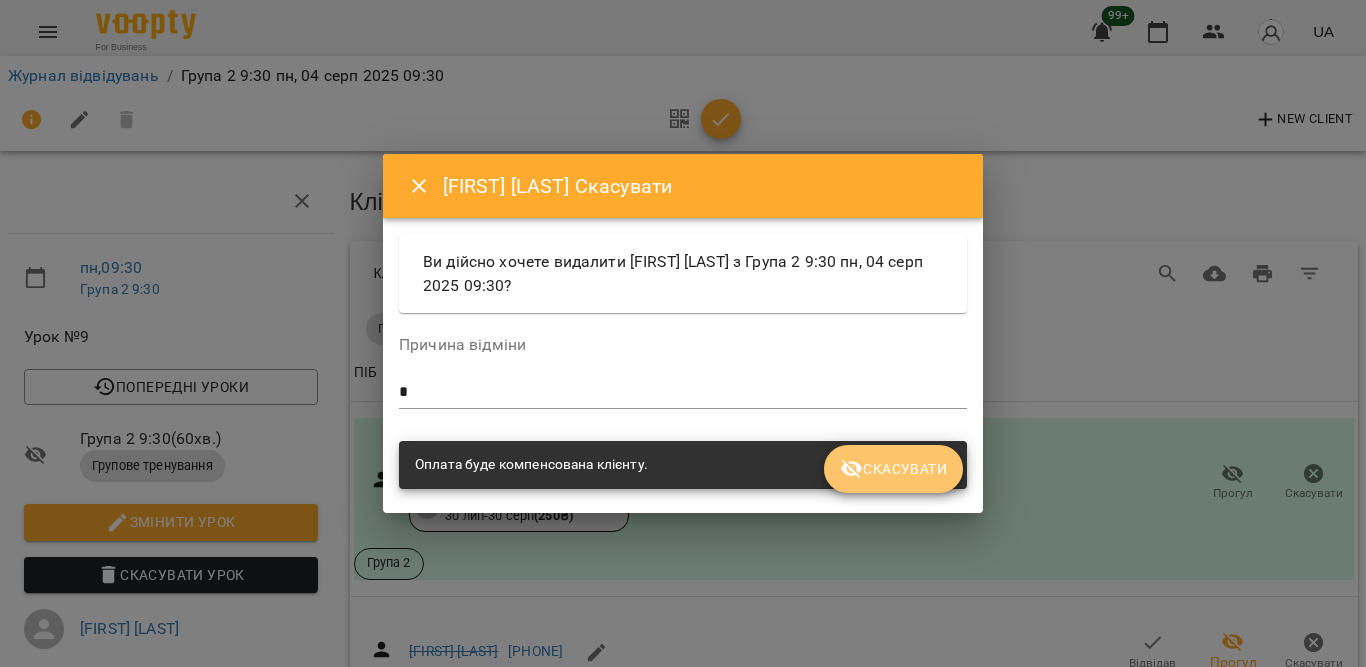 click on "Скасувати" at bounding box center [893, 469] 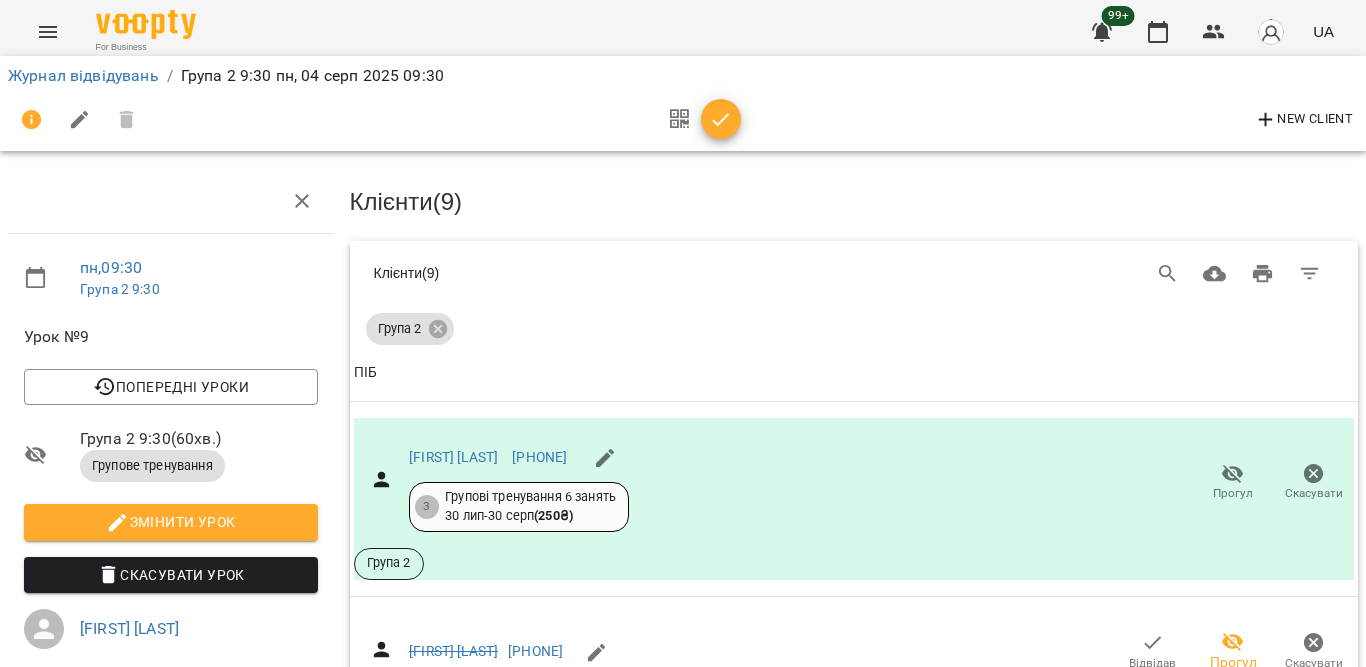 click 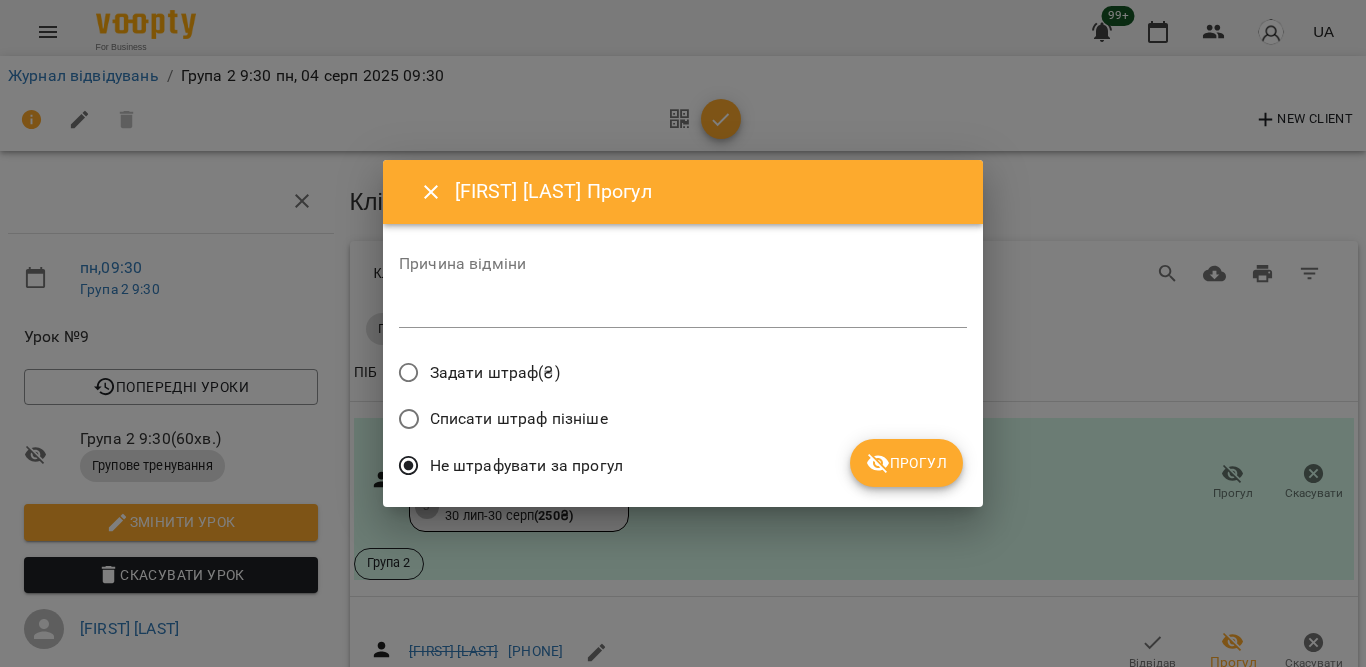 click on "Прогул" at bounding box center [906, 463] 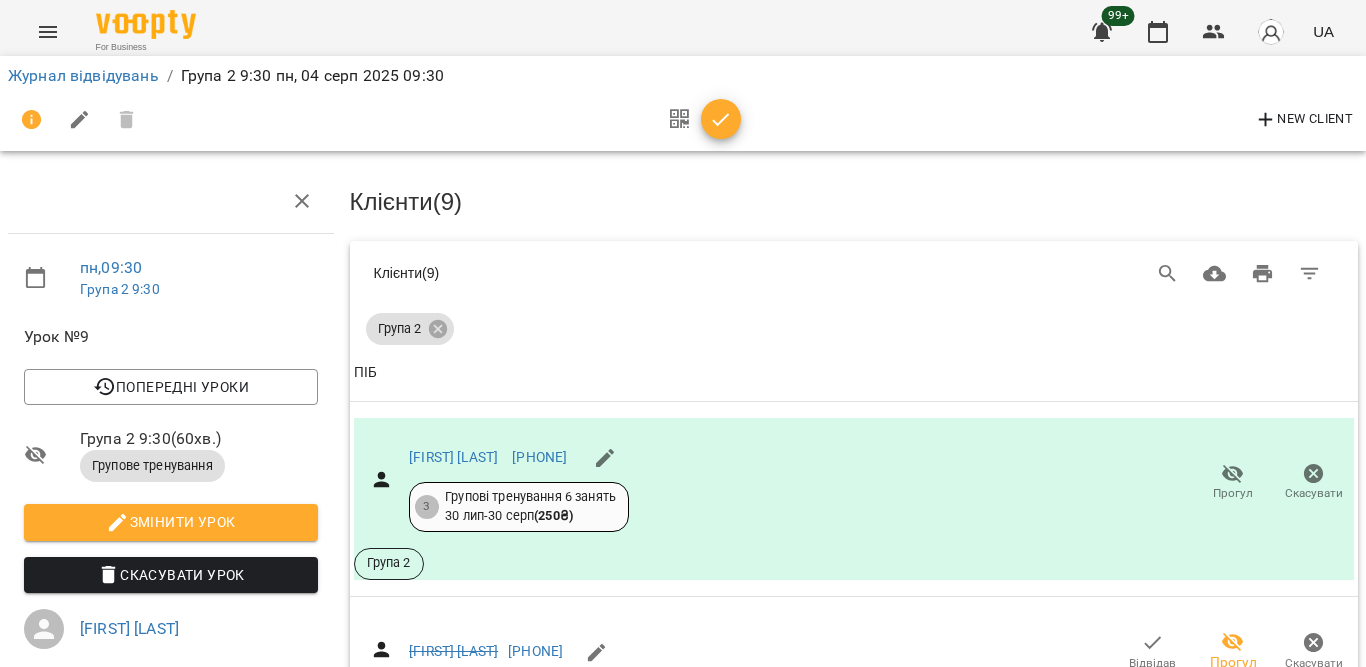 scroll, scrollTop: 1200, scrollLeft: 0, axis: vertical 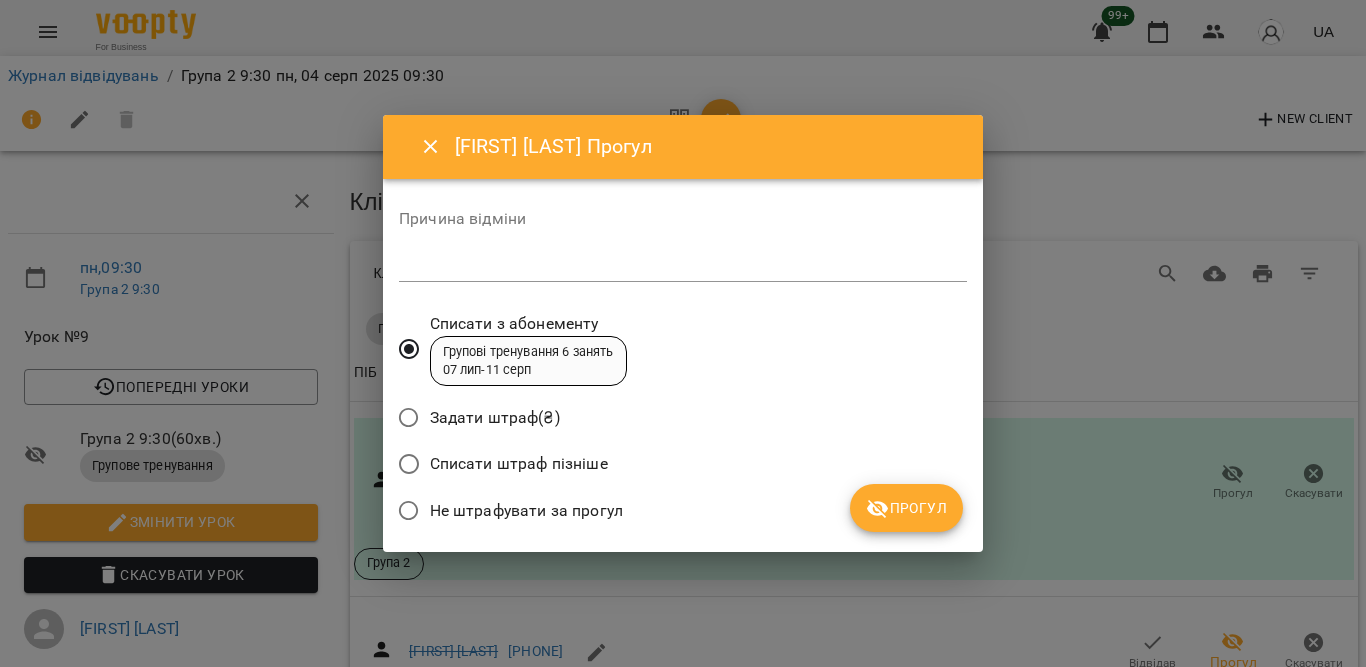 drag, startPoint x: 602, startPoint y: 512, endPoint x: 617, endPoint y: 509, distance: 15.297058 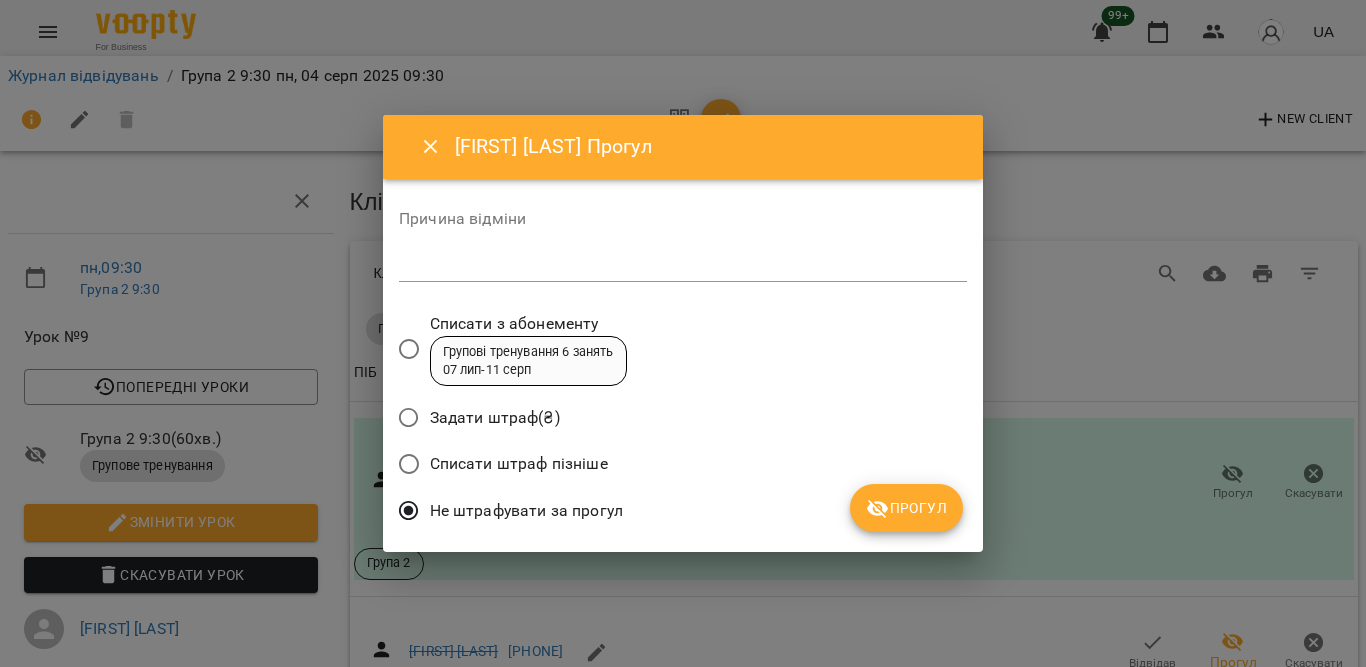 click on "Прогул" at bounding box center (906, 508) 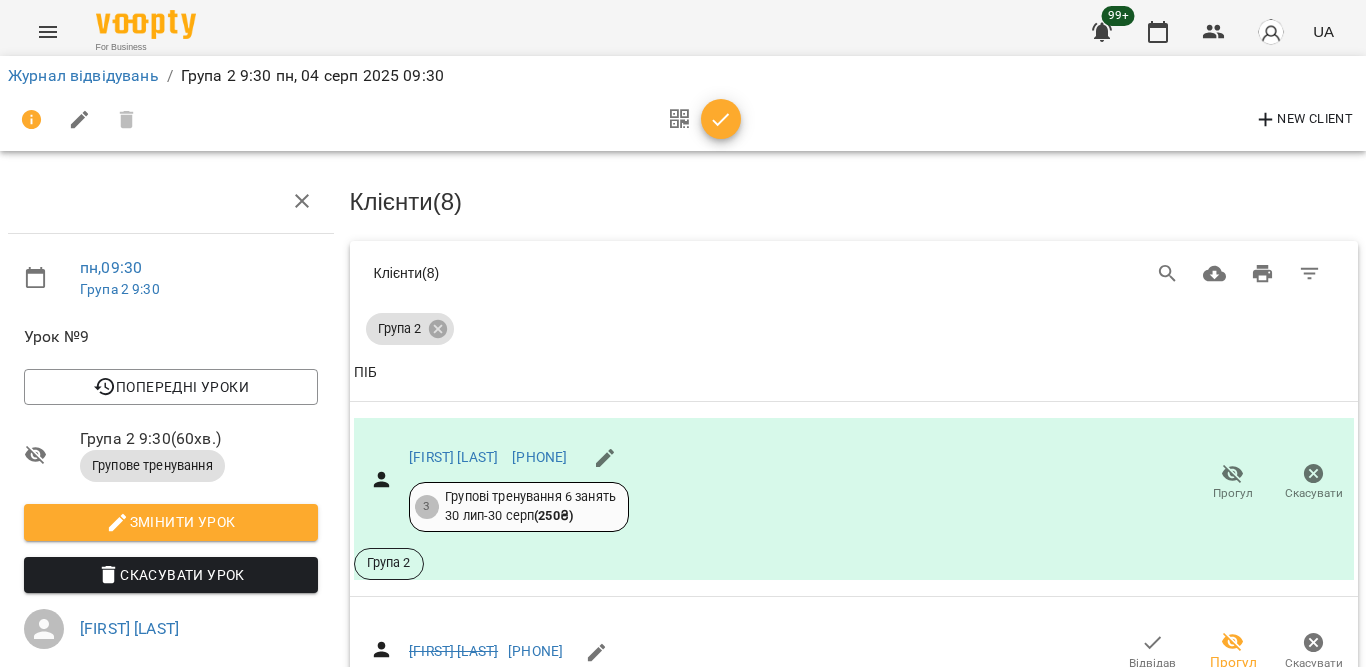 scroll, scrollTop: 1700, scrollLeft: 0, axis: vertical 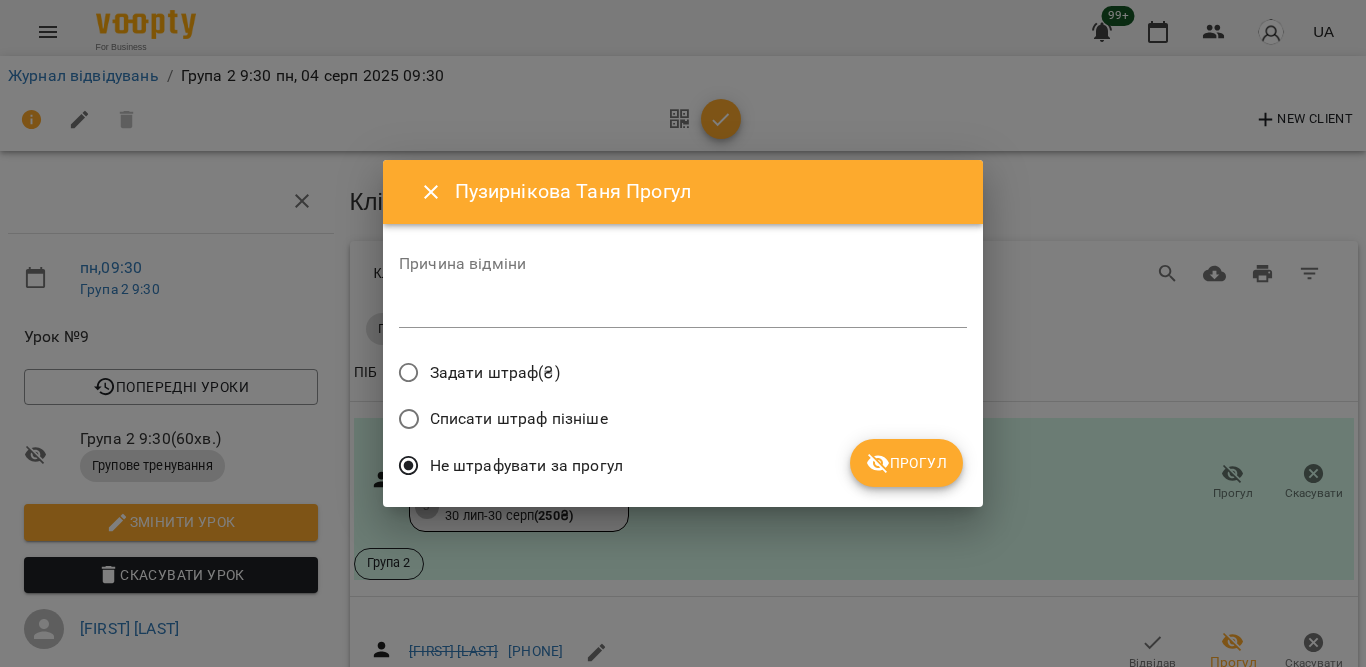 click 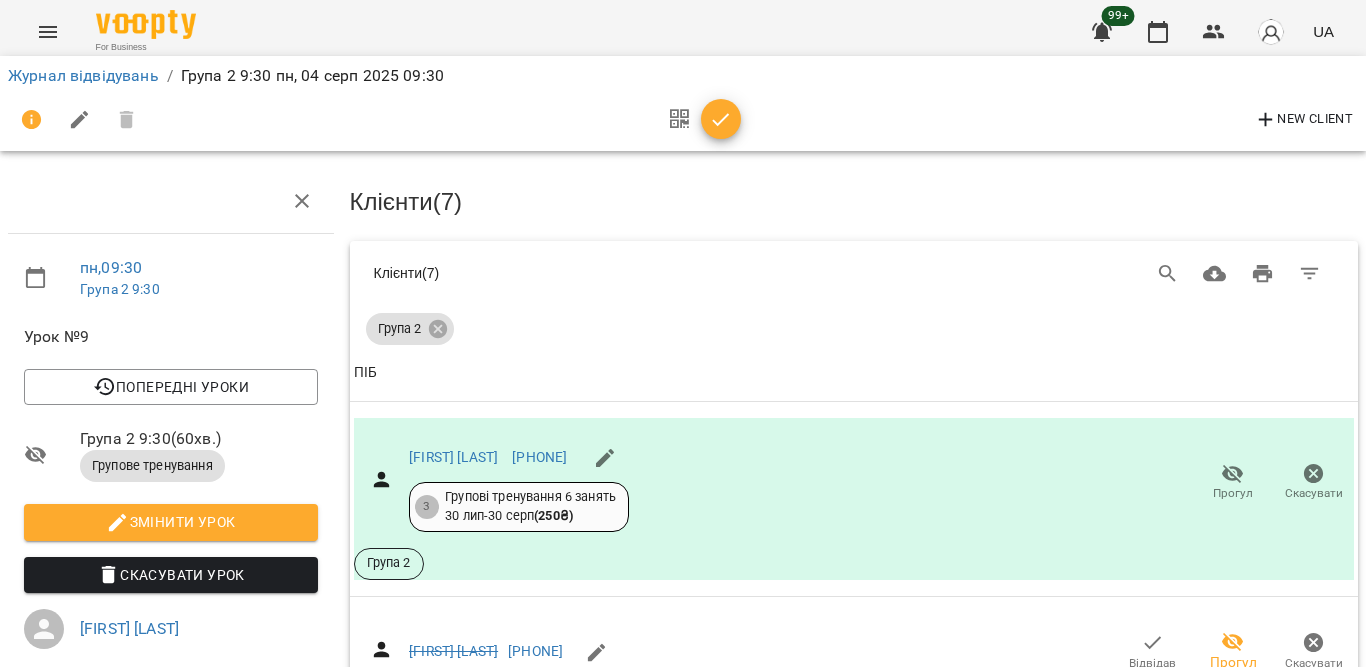 scroll, scrollTop: 2000, scrollLeft: 0, axis: vertical 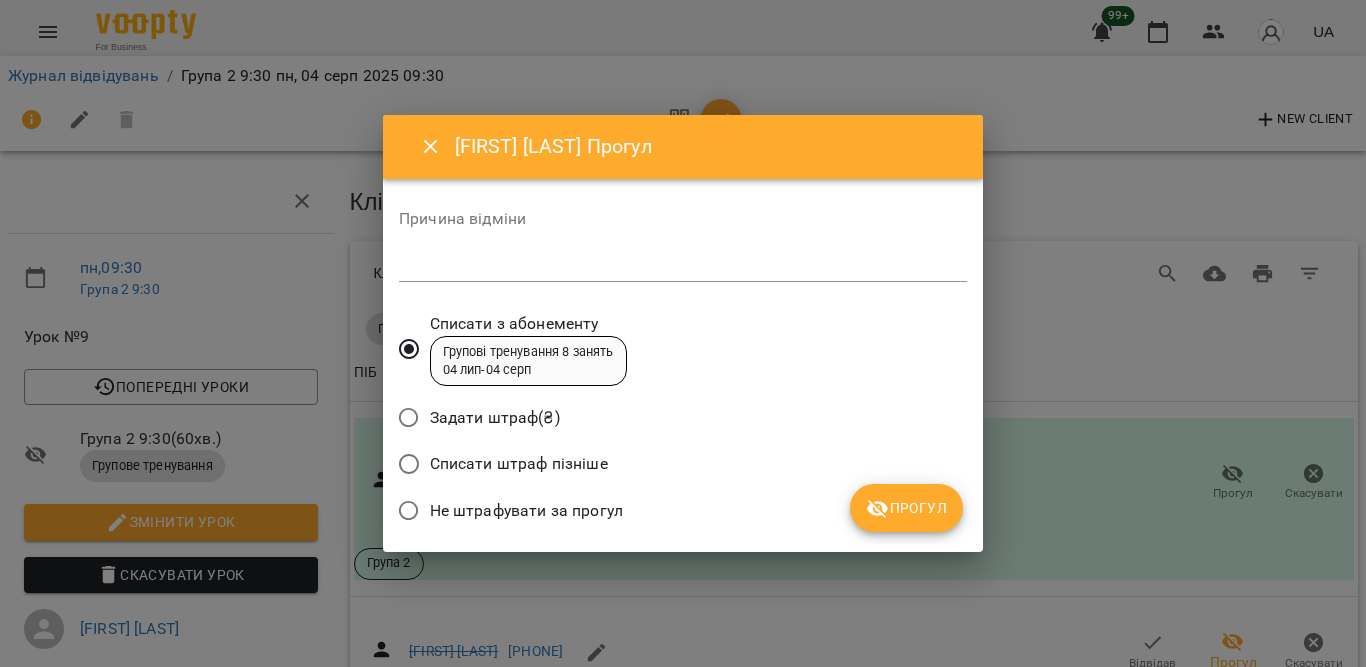click on "Не штрафувати за прогул" at bounding box center (526, 511) 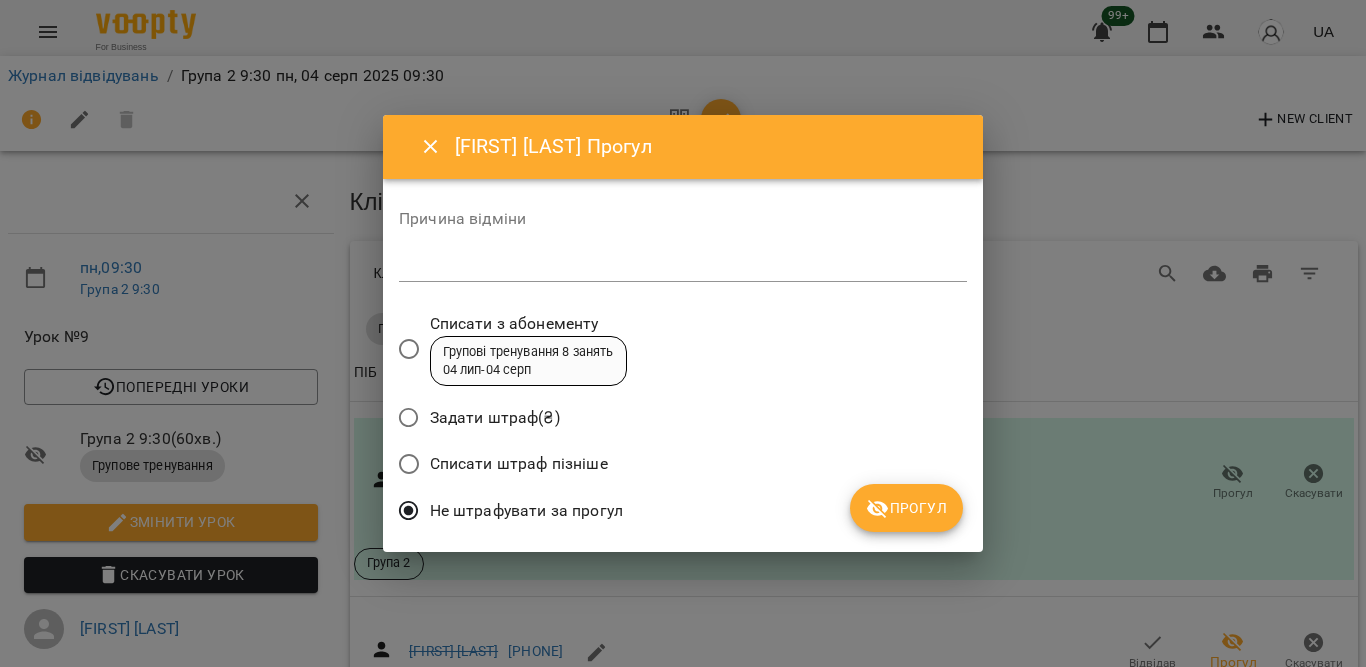 click 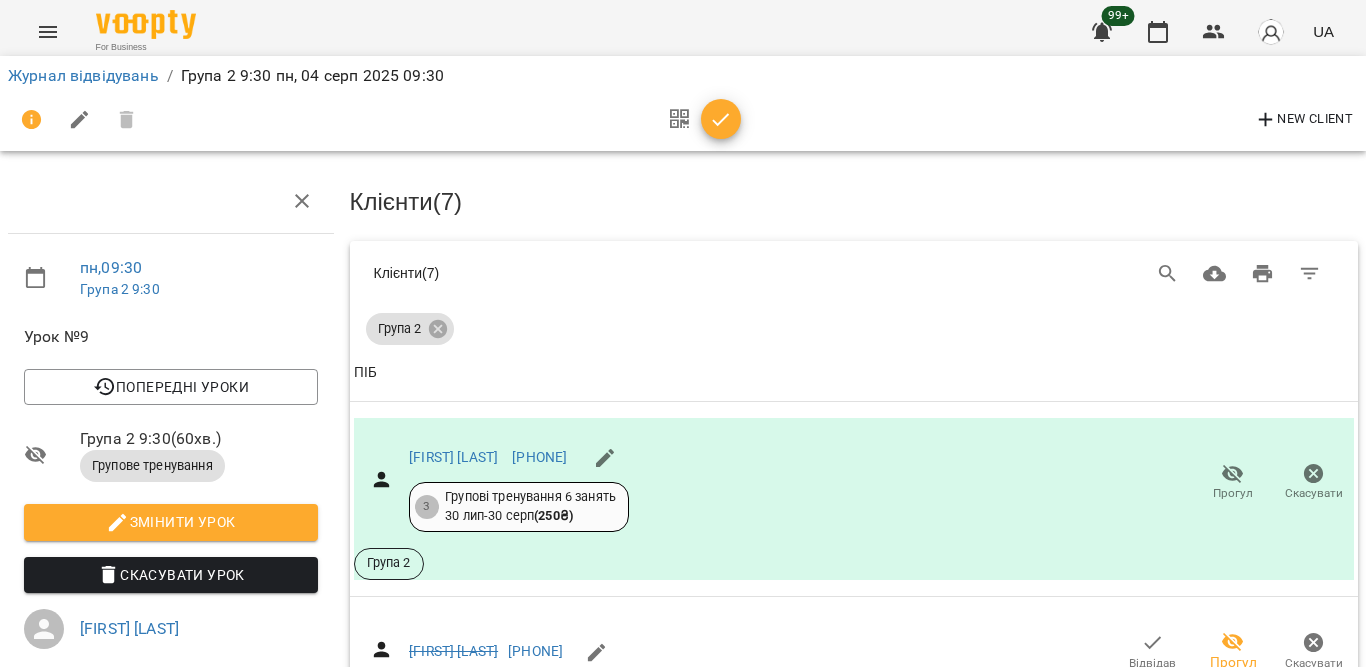 scroll, scrollTop: 1969, scrollLeft: 0, axis: vertical 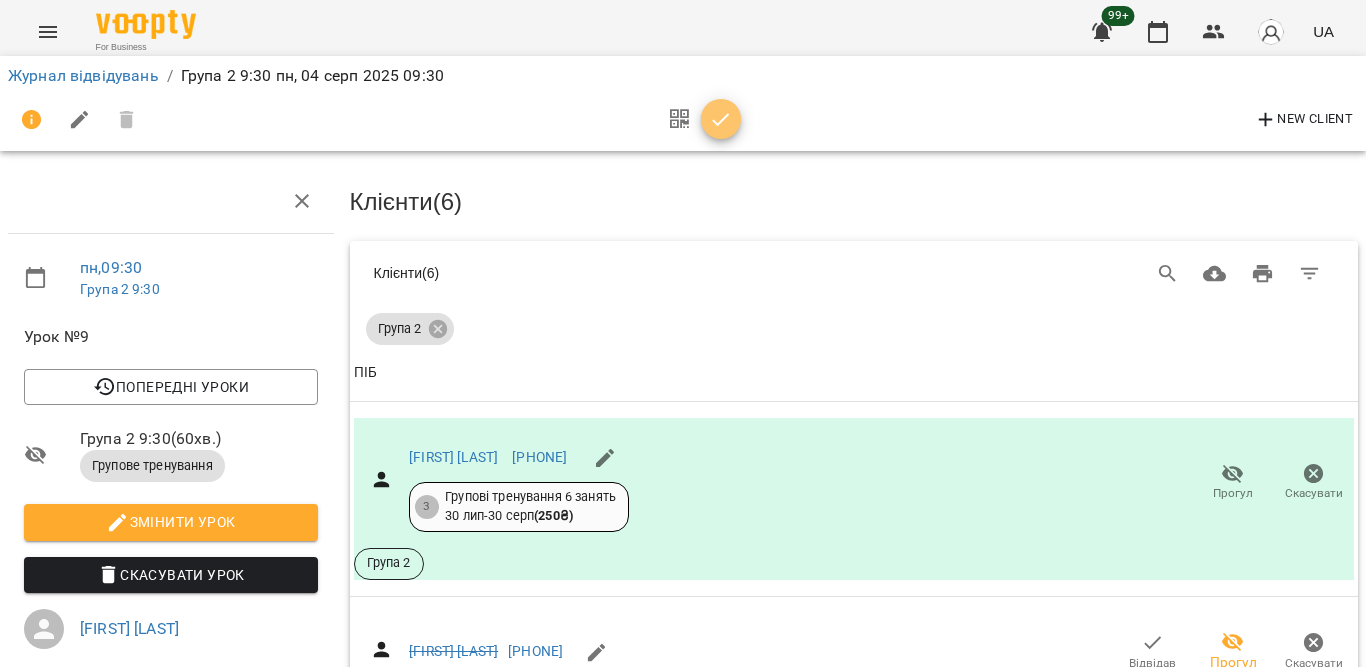 click at bounding box center [721, 120] 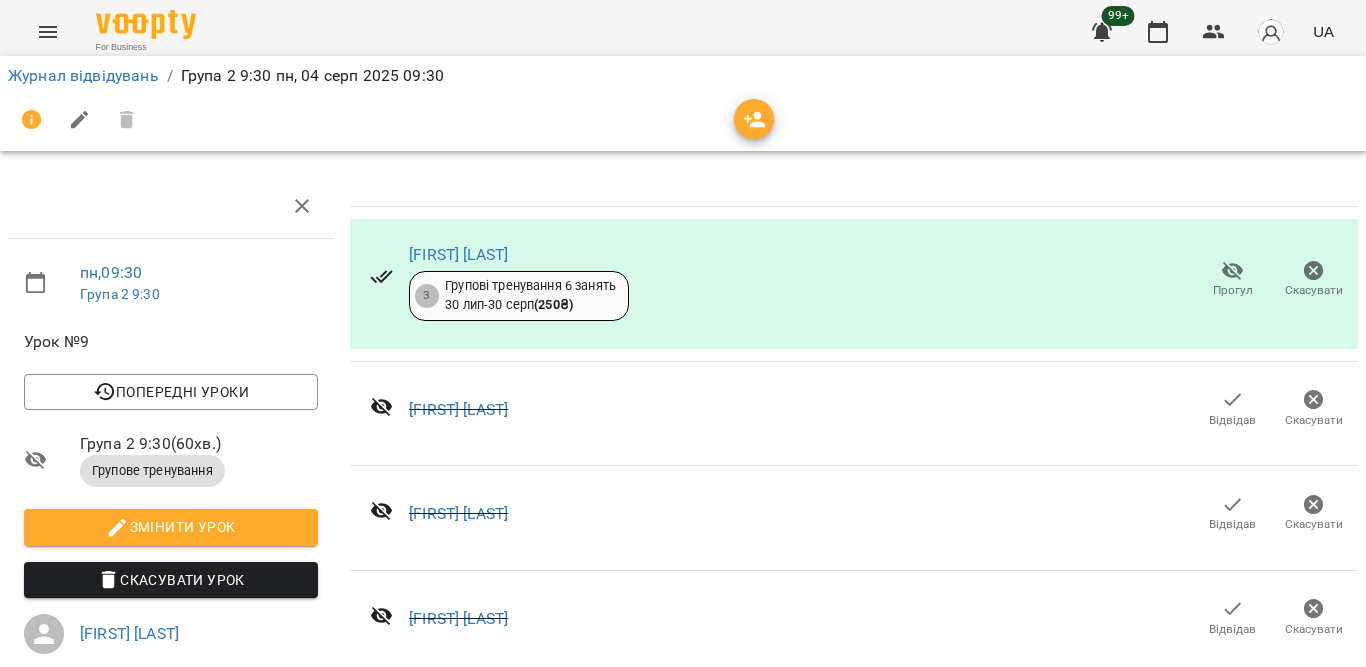 scroll, scrollTop: 0, scrollLeft: 0, axis: both 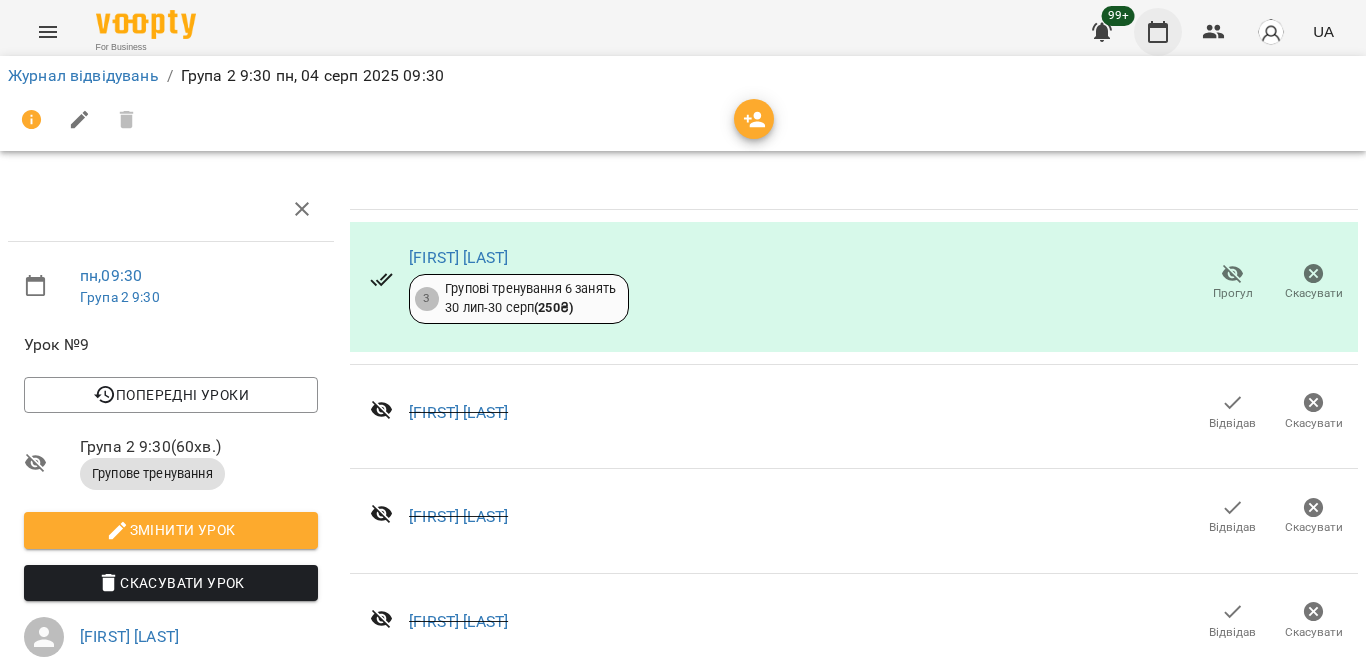 click 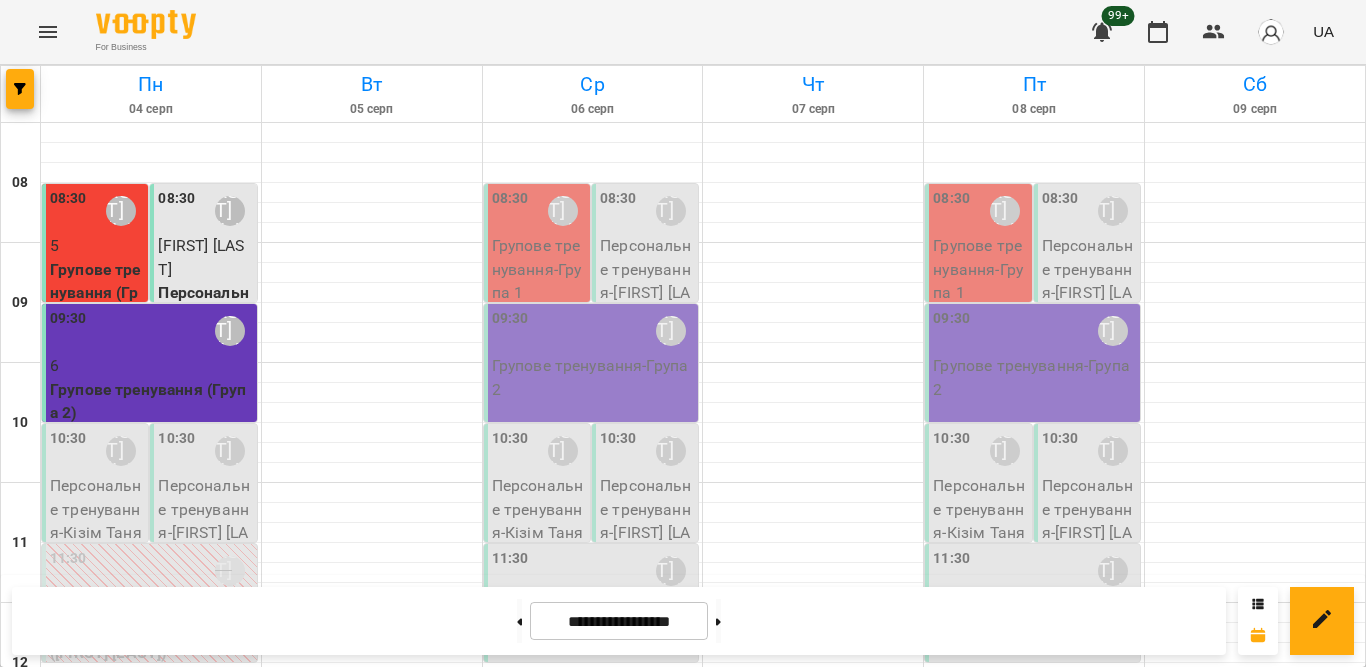click on "6" at bounding box center (151, 366) 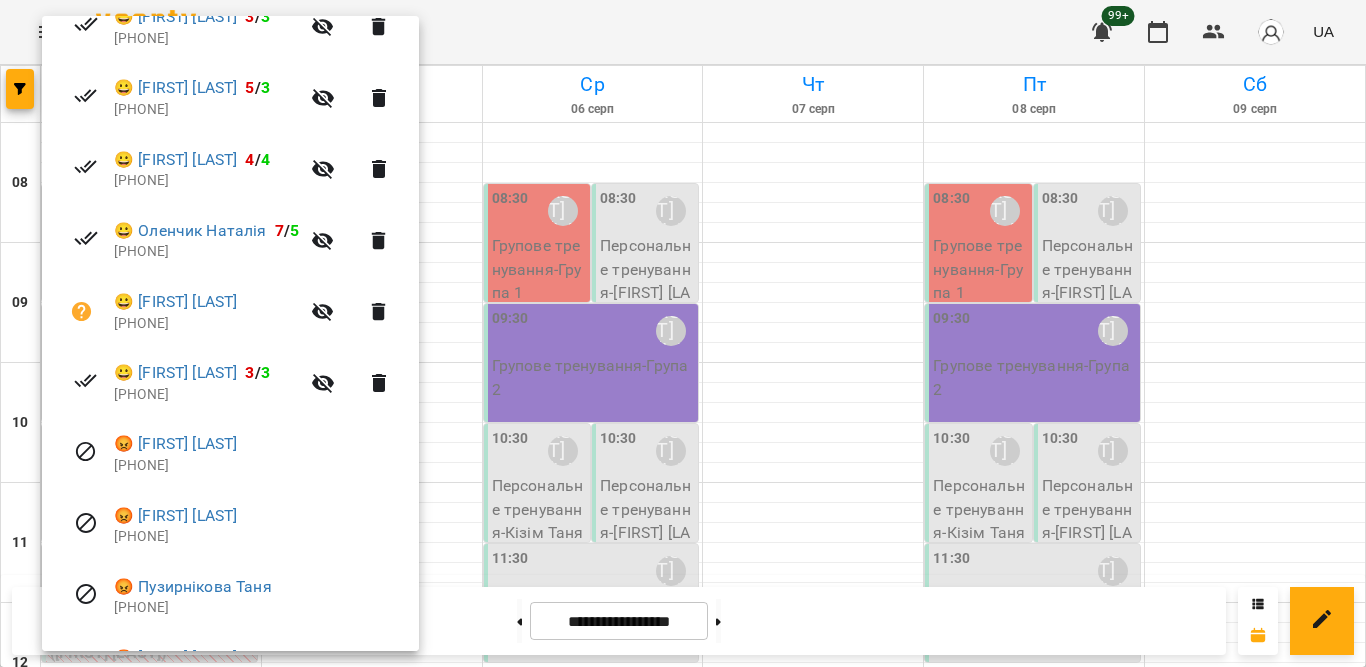 scroll, scrollTop: 482, scrollLeft: 0, axis: vertical 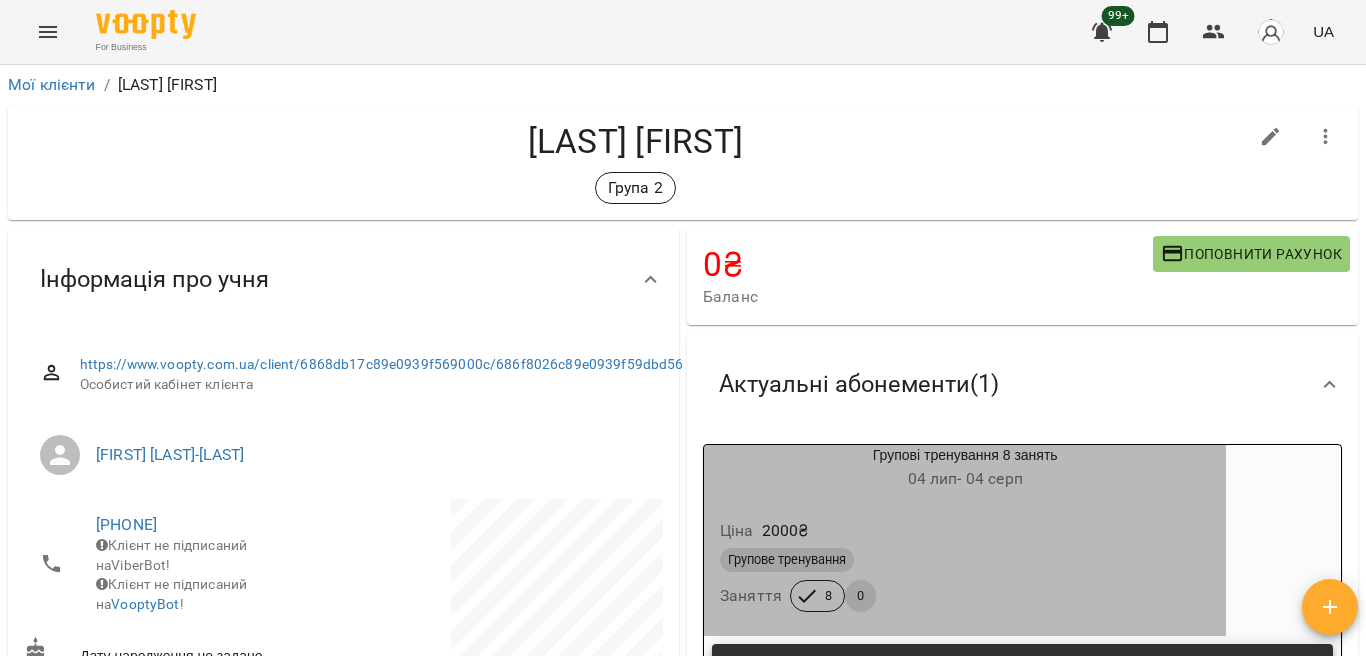 click on "Ціна 2000 ₴" at bounding box center (965, 531) 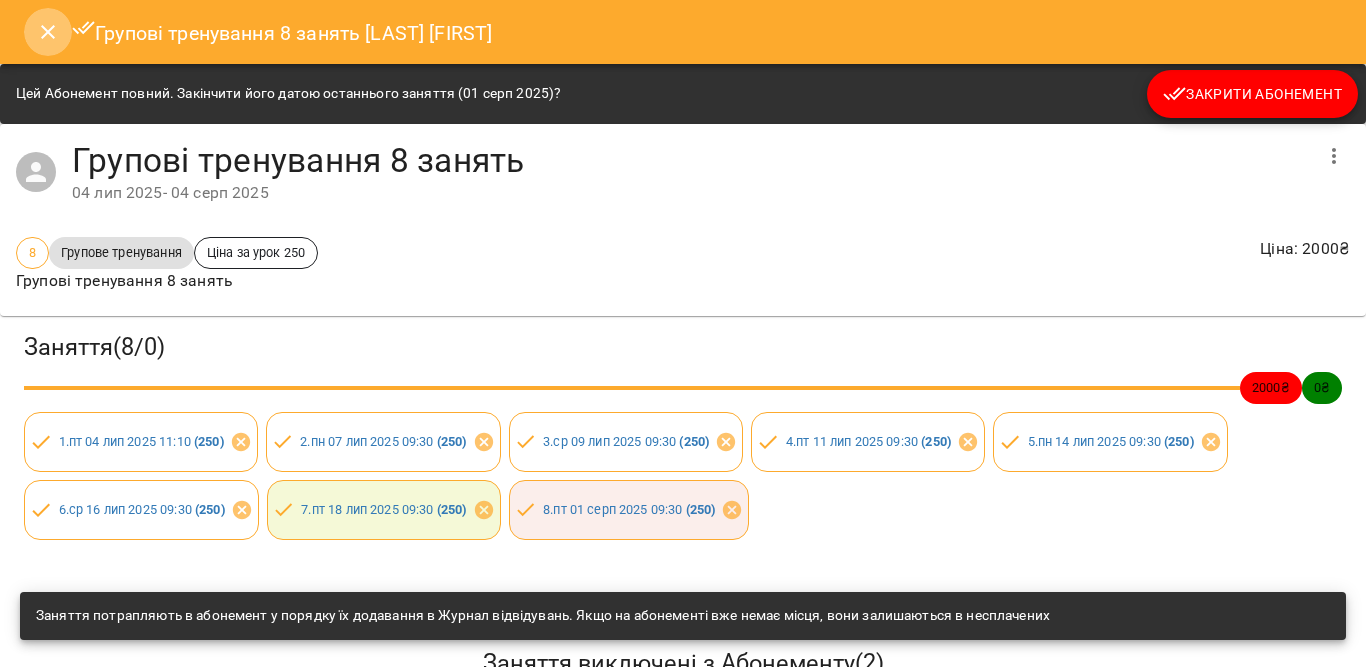 click 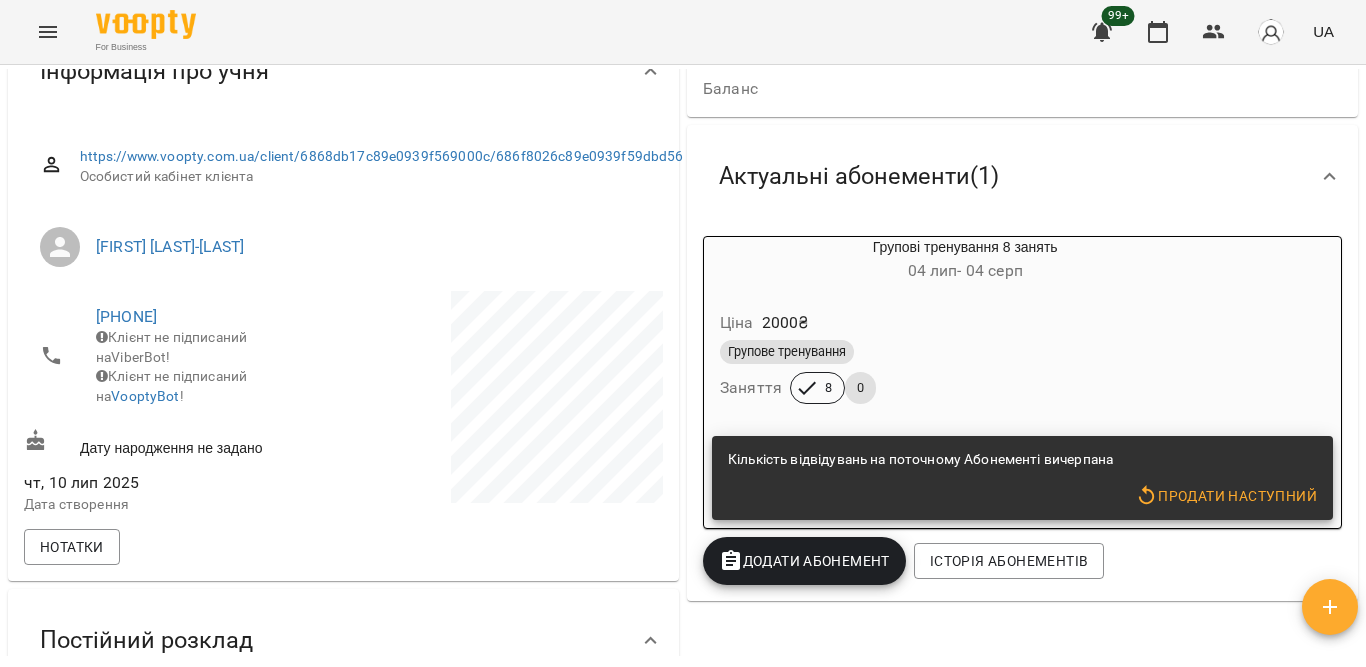 scroll, scrollTop: 200, scrollLeft: 0, axis: vertical 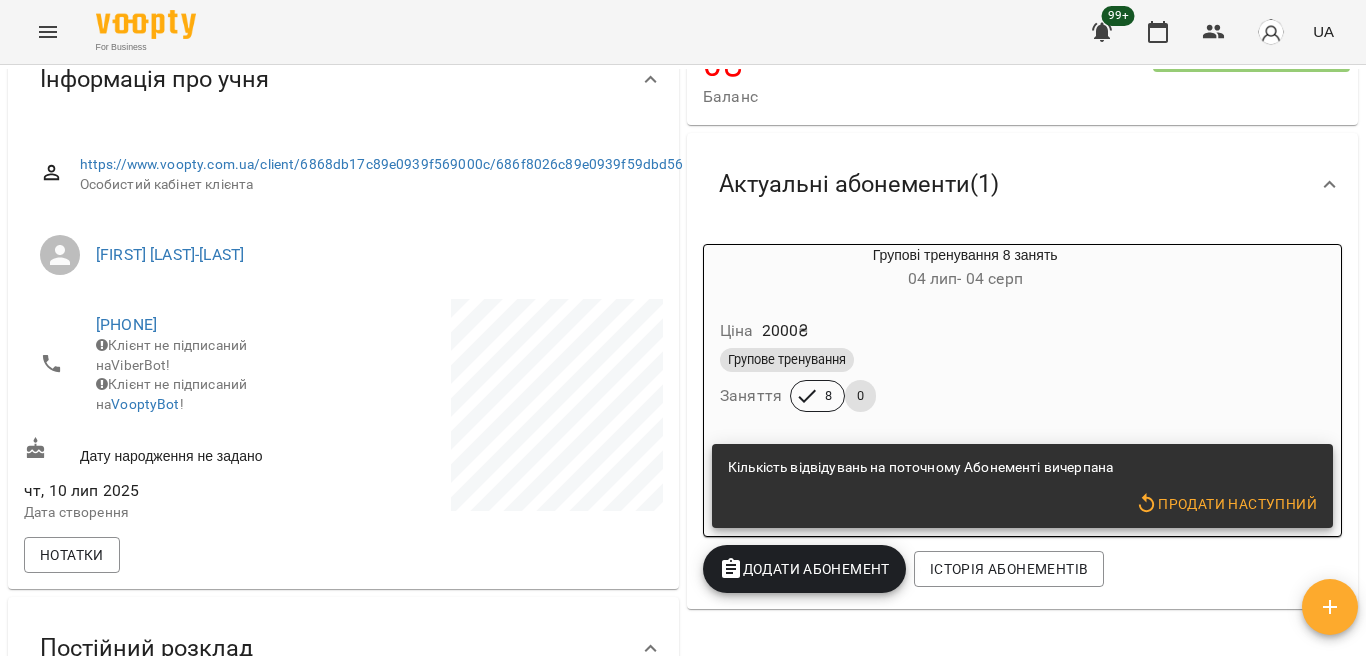 click on "Додати Абонемент" at bounding box center [804, 569] 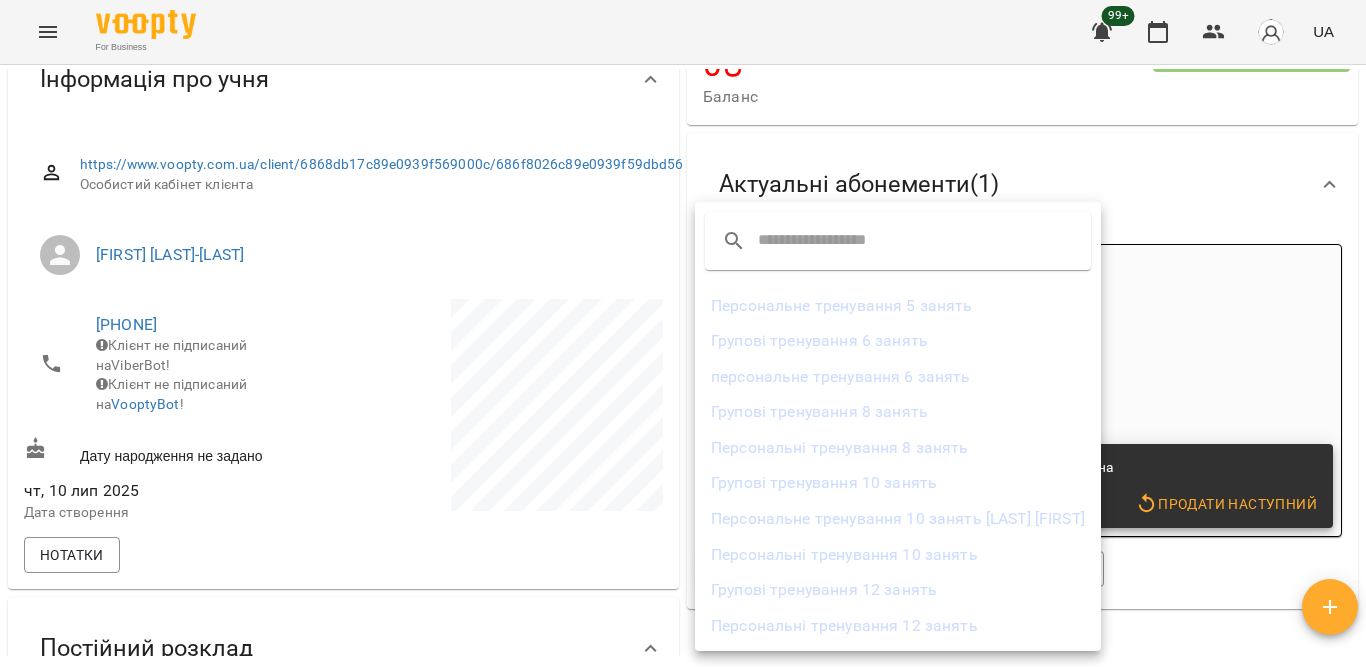 click on "Групові тренування 8 занять" at bounding box center (898, 412) 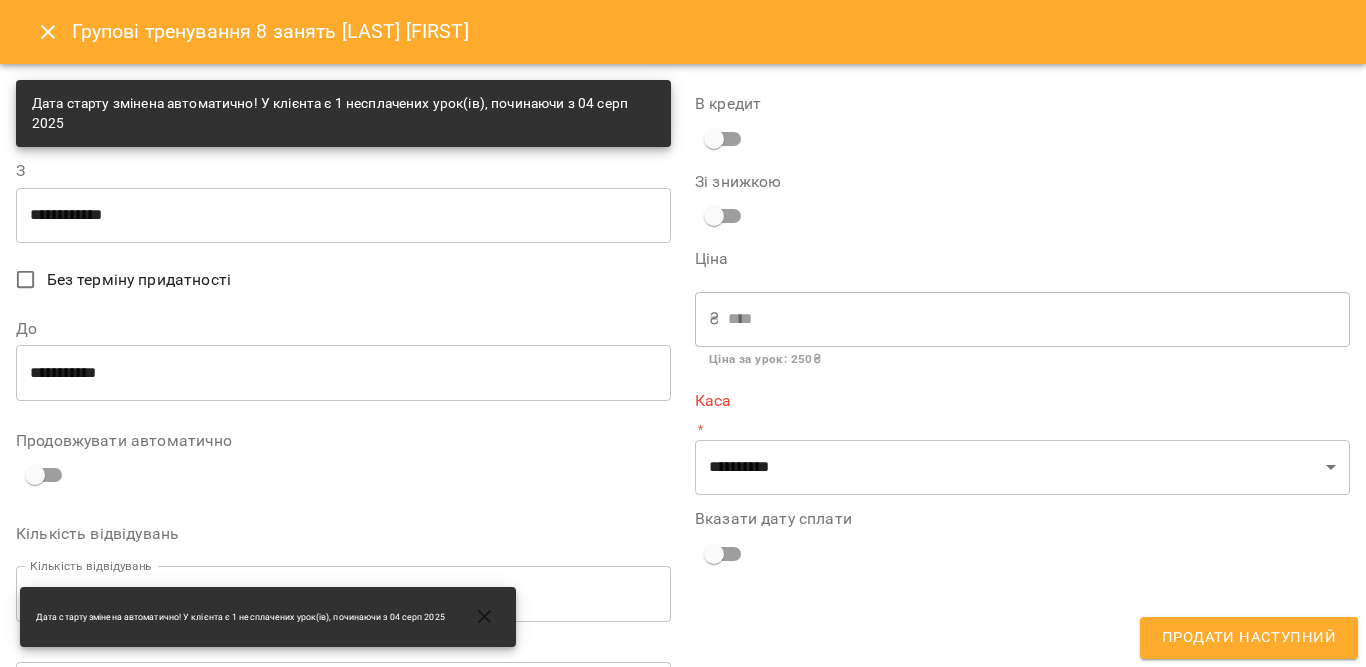 click on "**********" at bounding box center [343, 373] 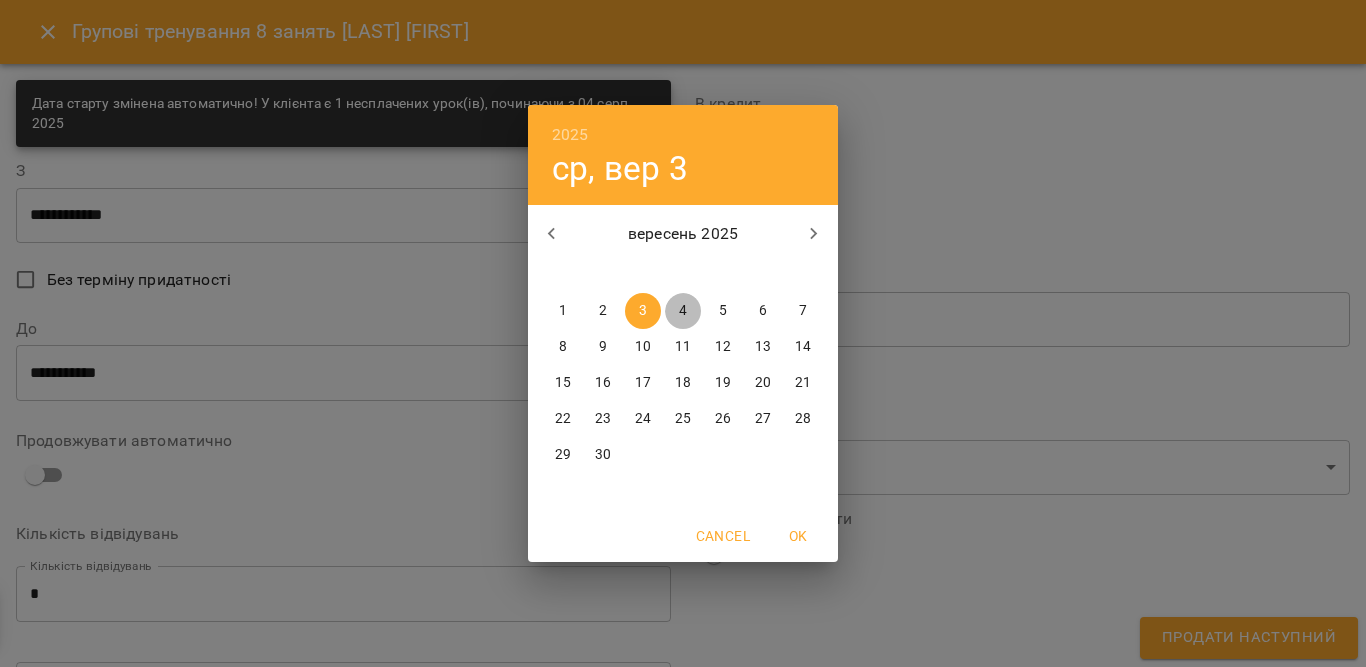 click on "4" at bounding box center (683, 311) 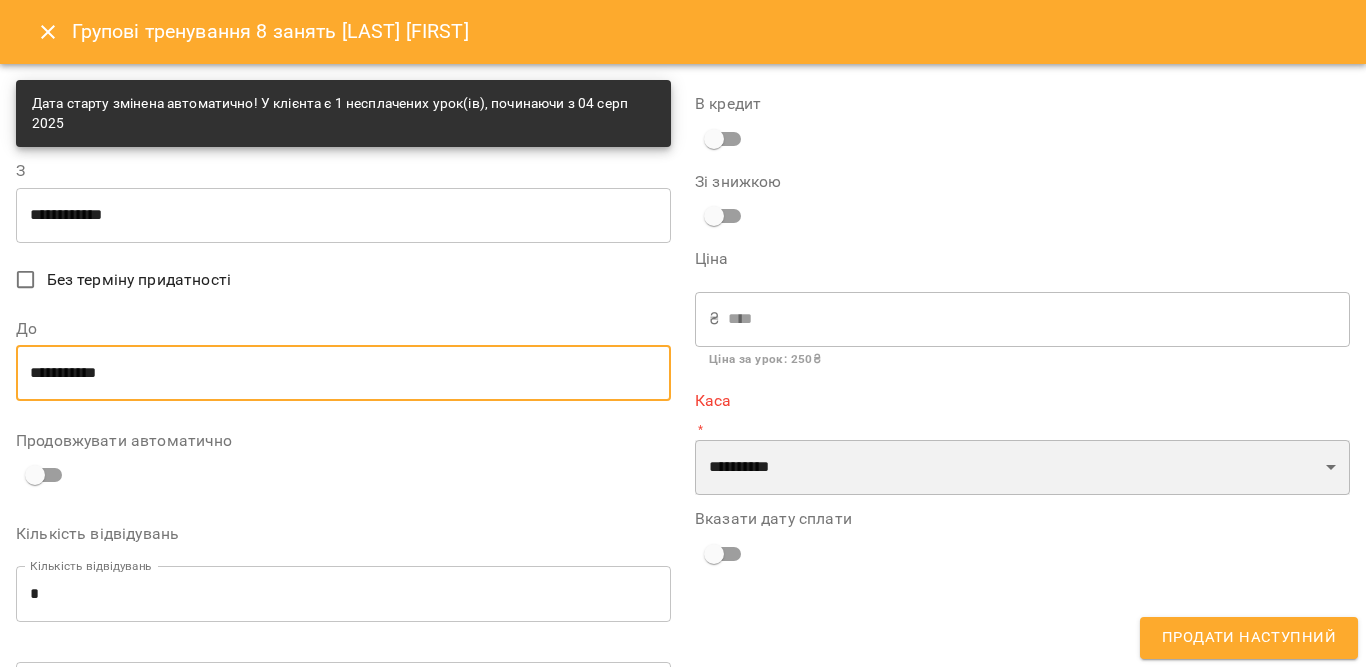 click on "**********" at bounding box center [1022, 468] 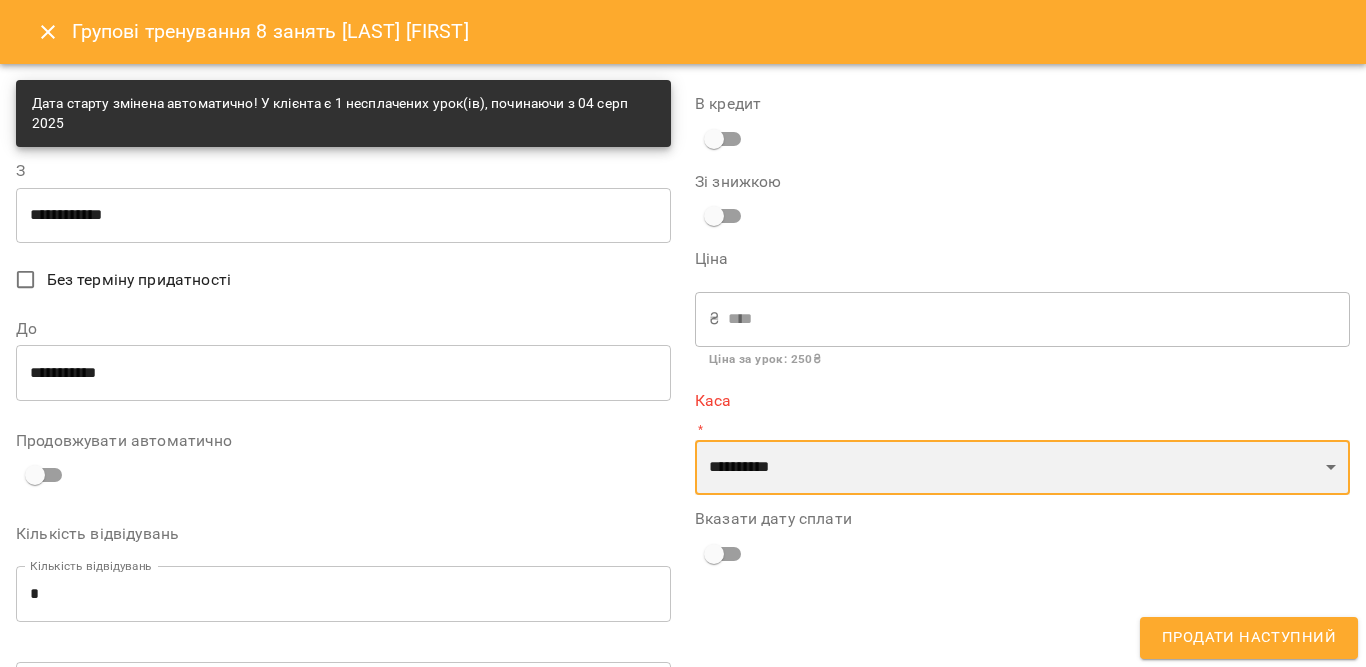 select on "****" 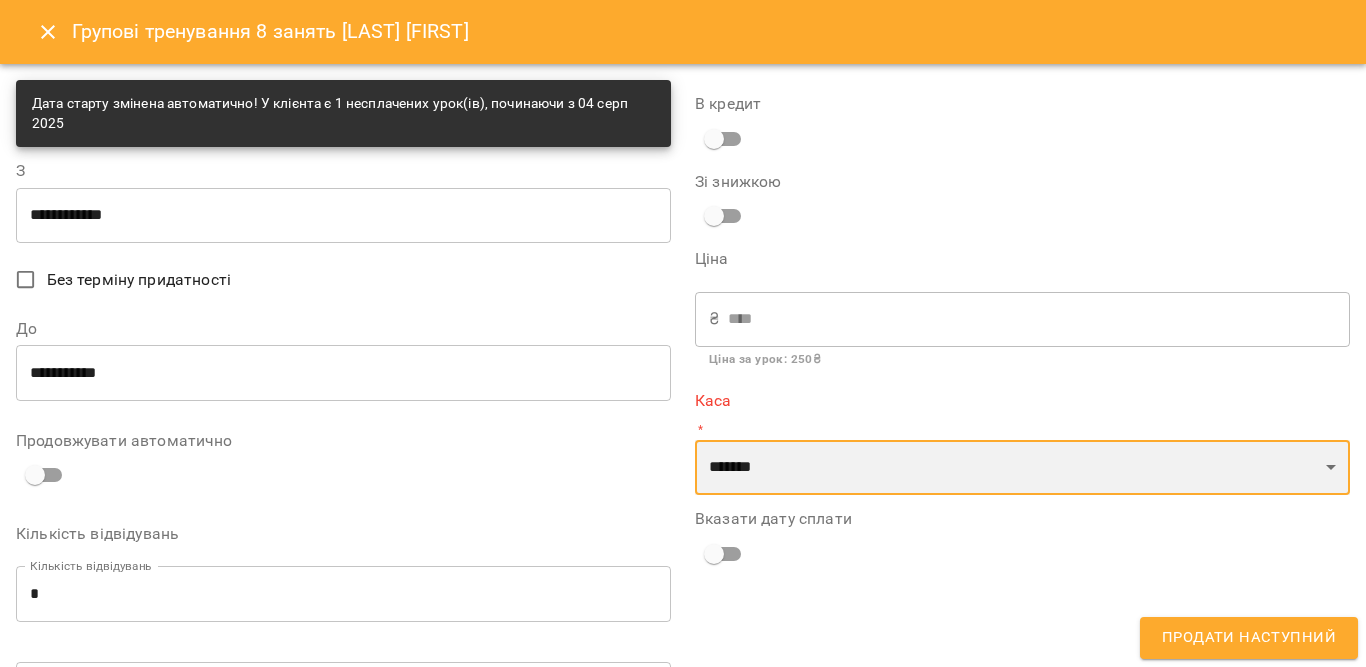 click on "**********" at bounding box center (1022, 468) 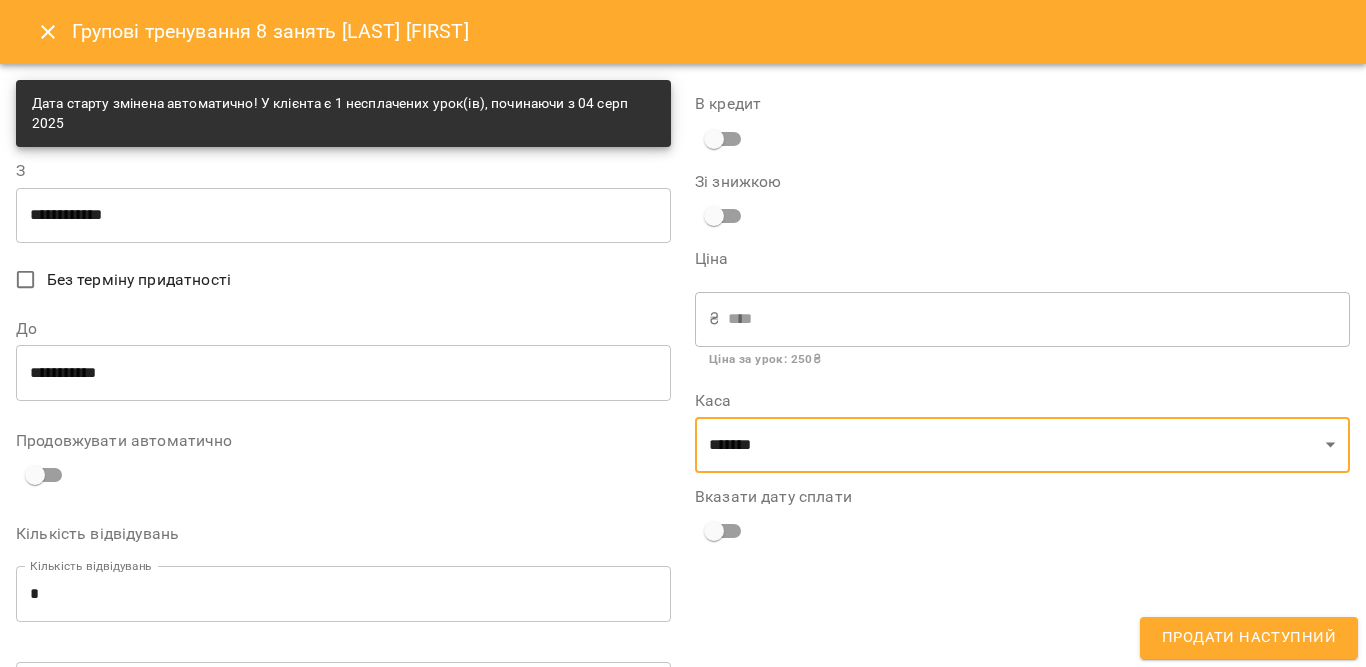 click on "Продати наступний" at bounding box center (1249, 638) 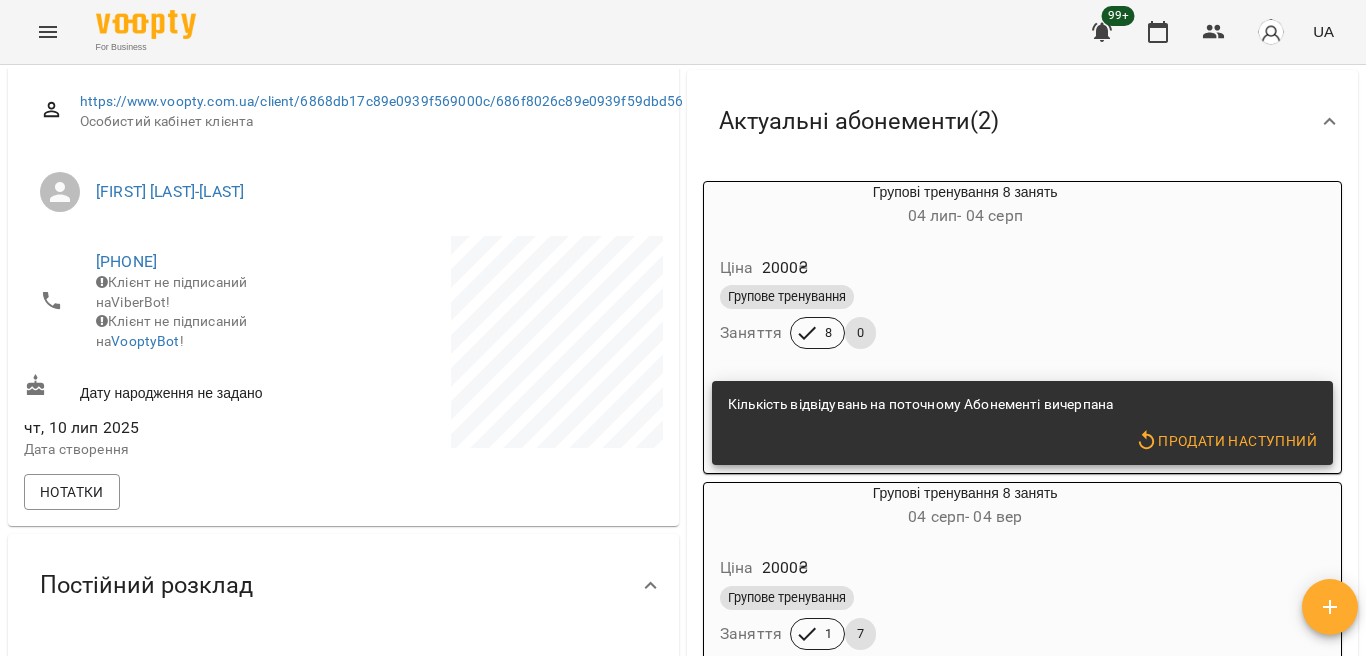 scroll, scrollTop: 100, scrollLeft: 0, axis: vertical 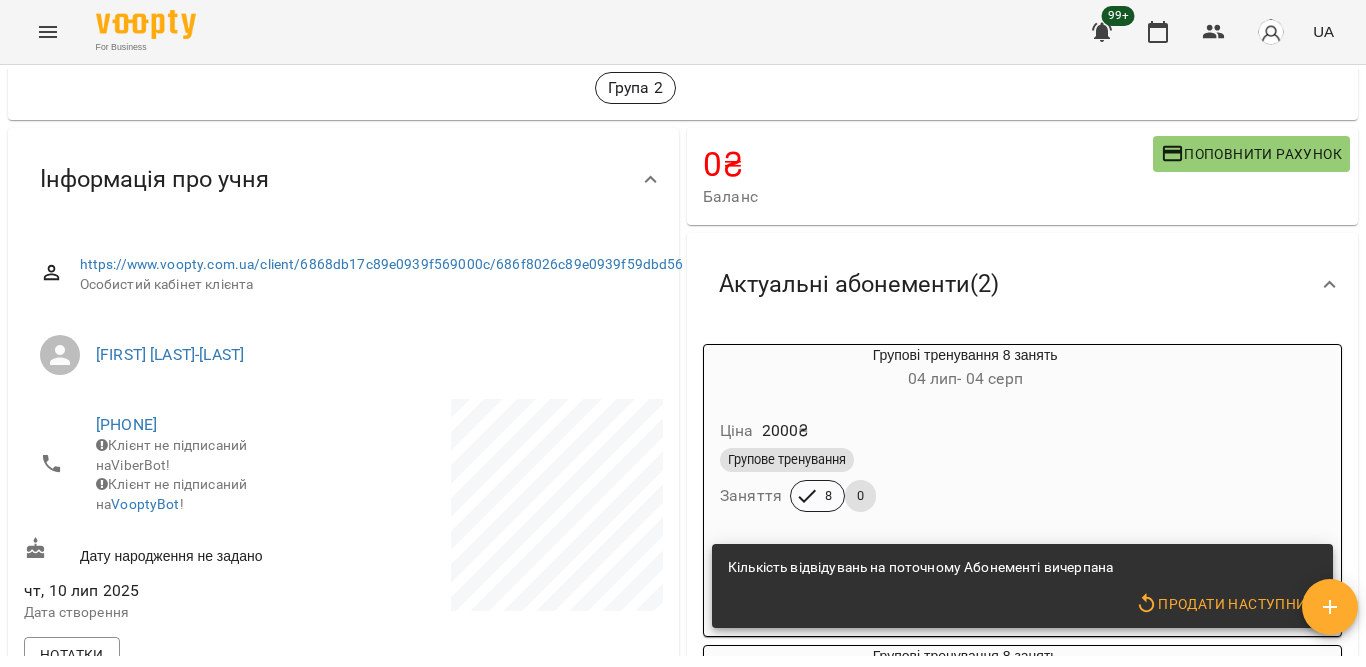 click 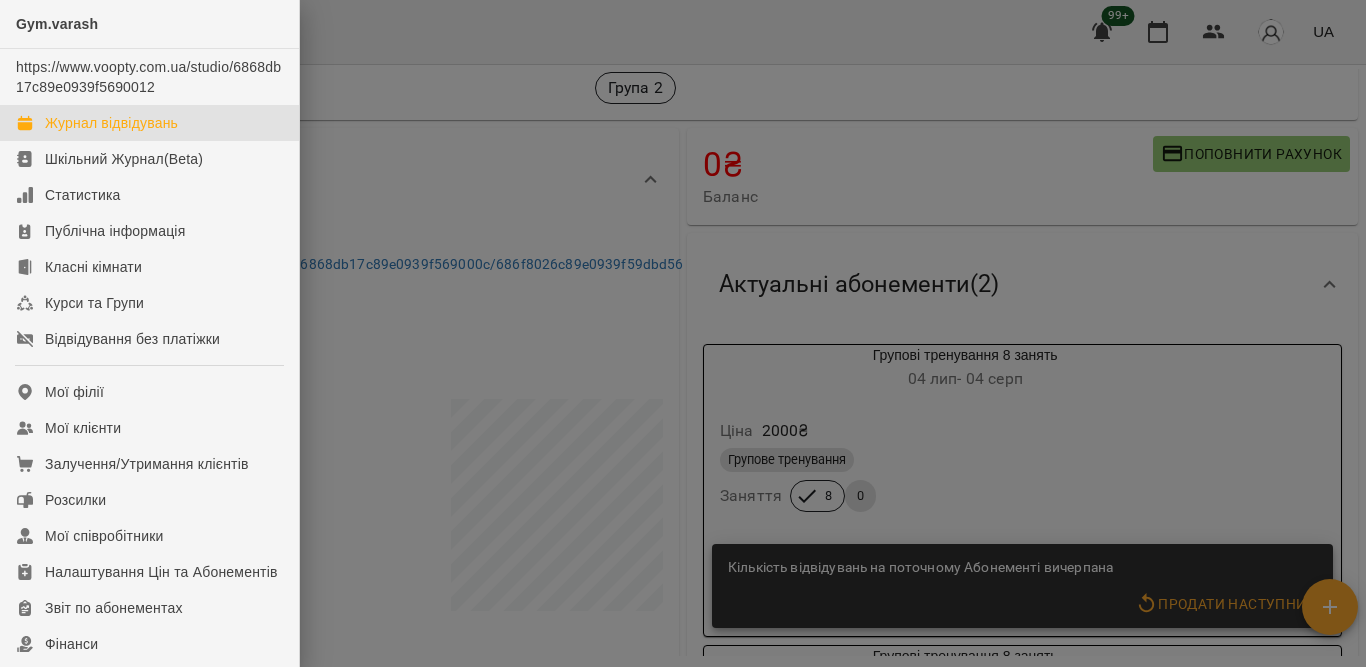 click on "Журнал відвідувань" at bounding box center (111, 123) 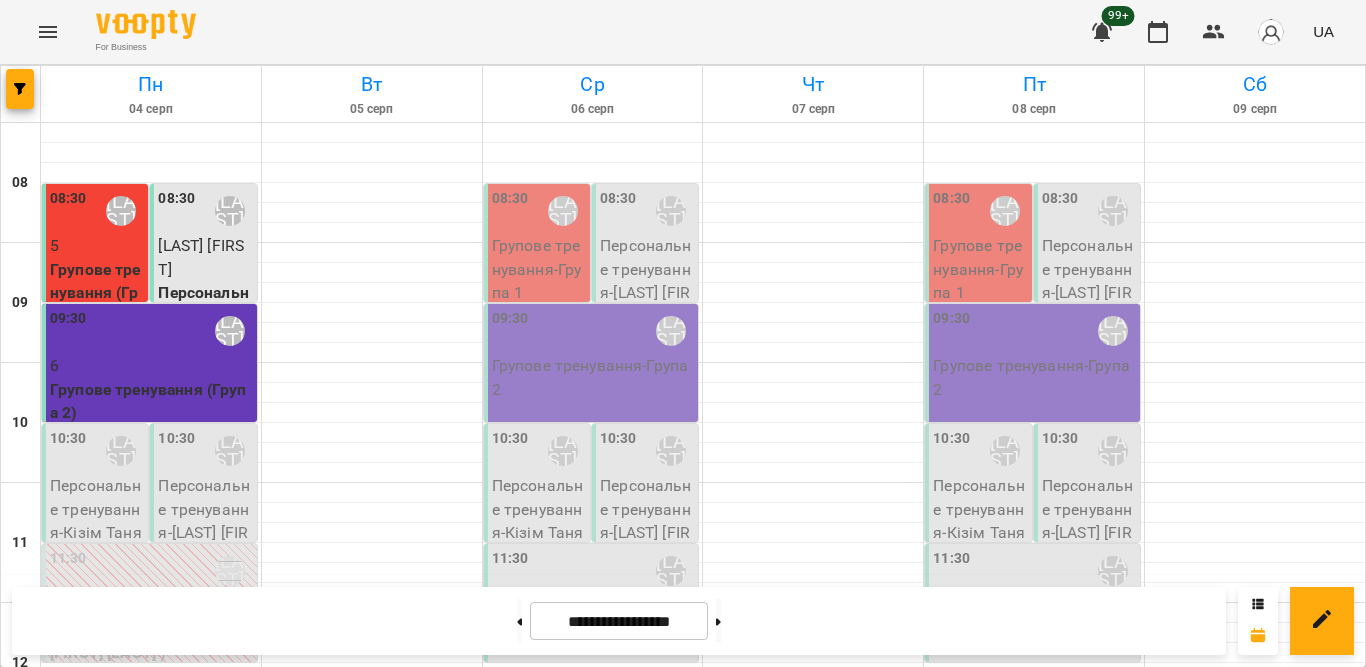 click on "6" at bounding box center (151, 366) 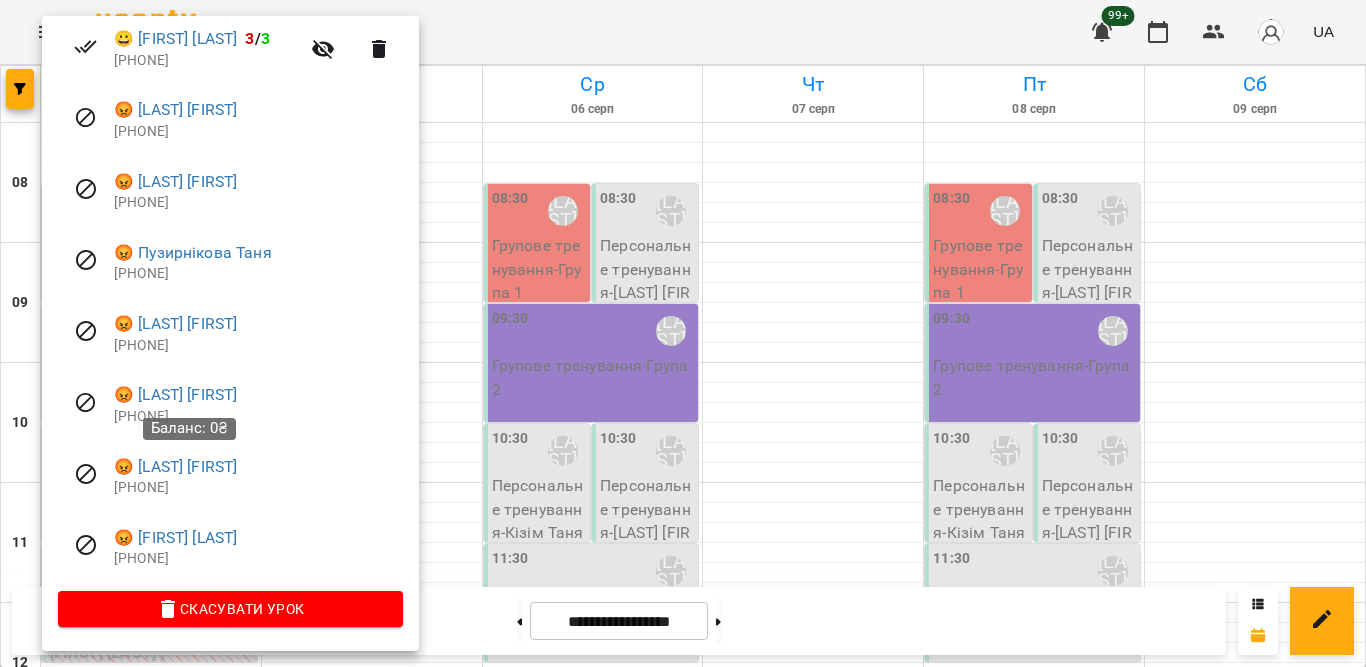 scroll, scrollTop: 812, scrollLeft: 0, axis: vertical 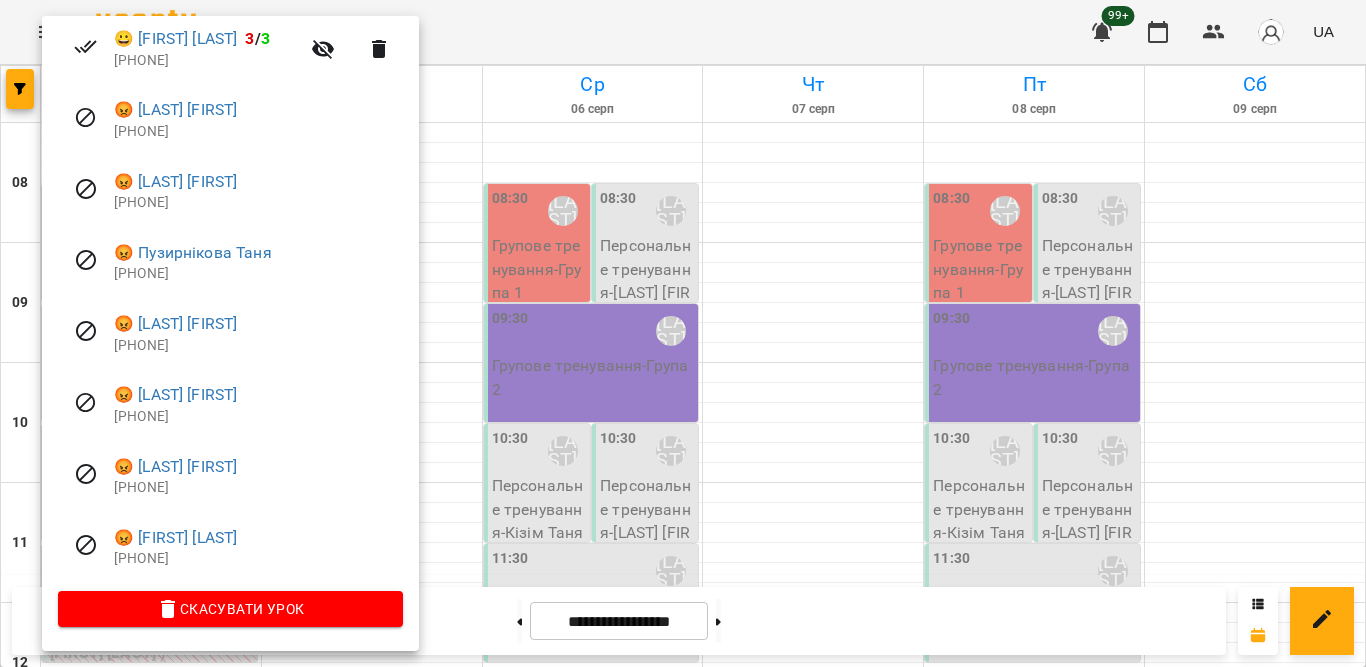 click at bounding box center (683, 333) 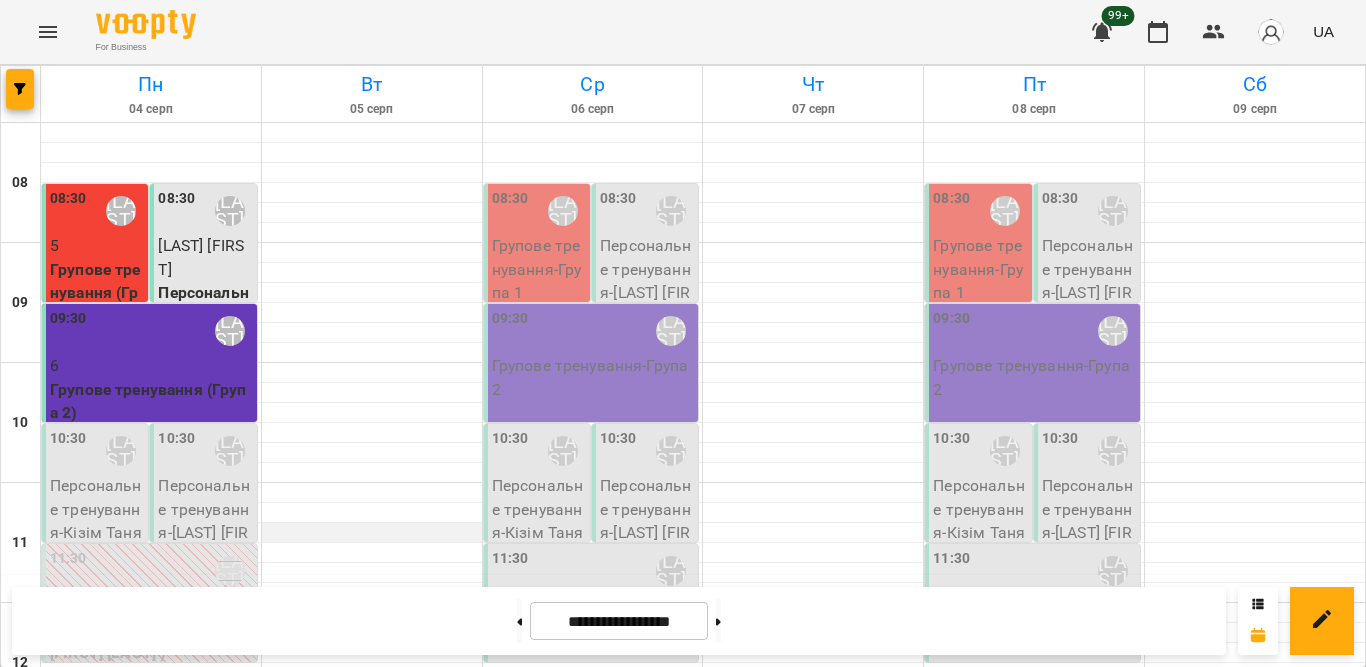 scroll, scrollTop: 100, scrollLeft: 0, axis: vertical 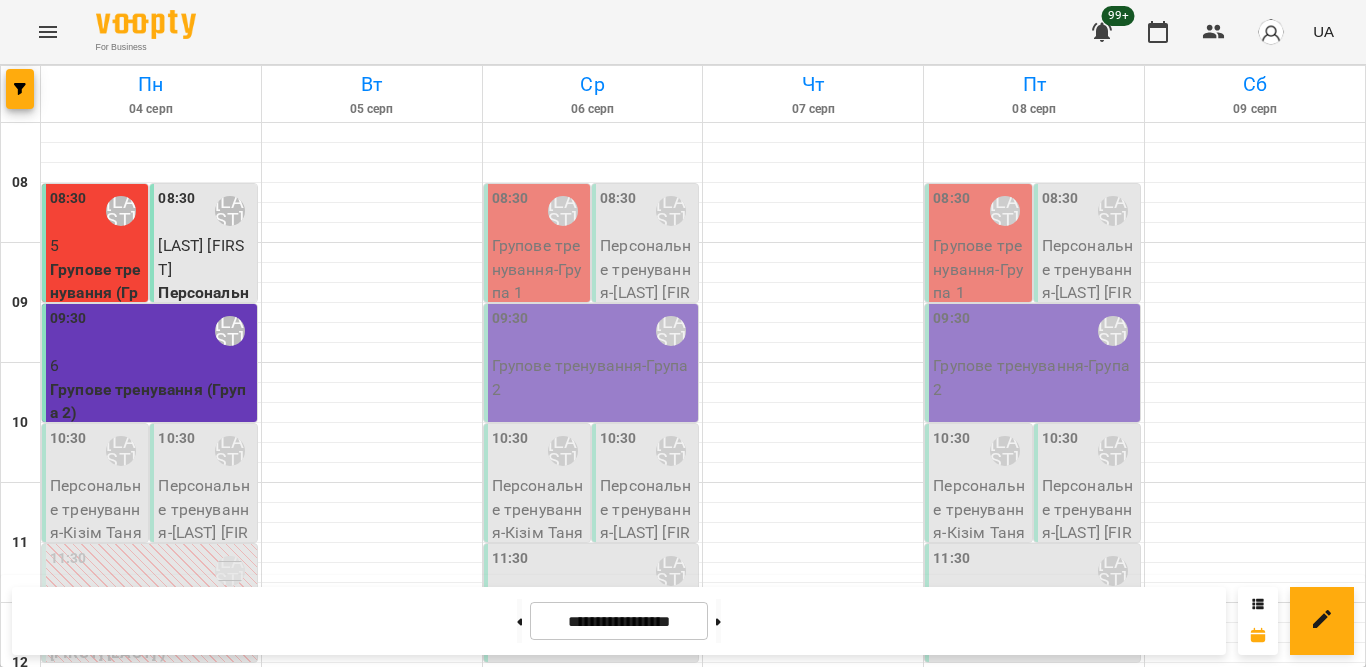 click on "Персональне тренування - Кізім Таня" at bounding box center (97, 509) 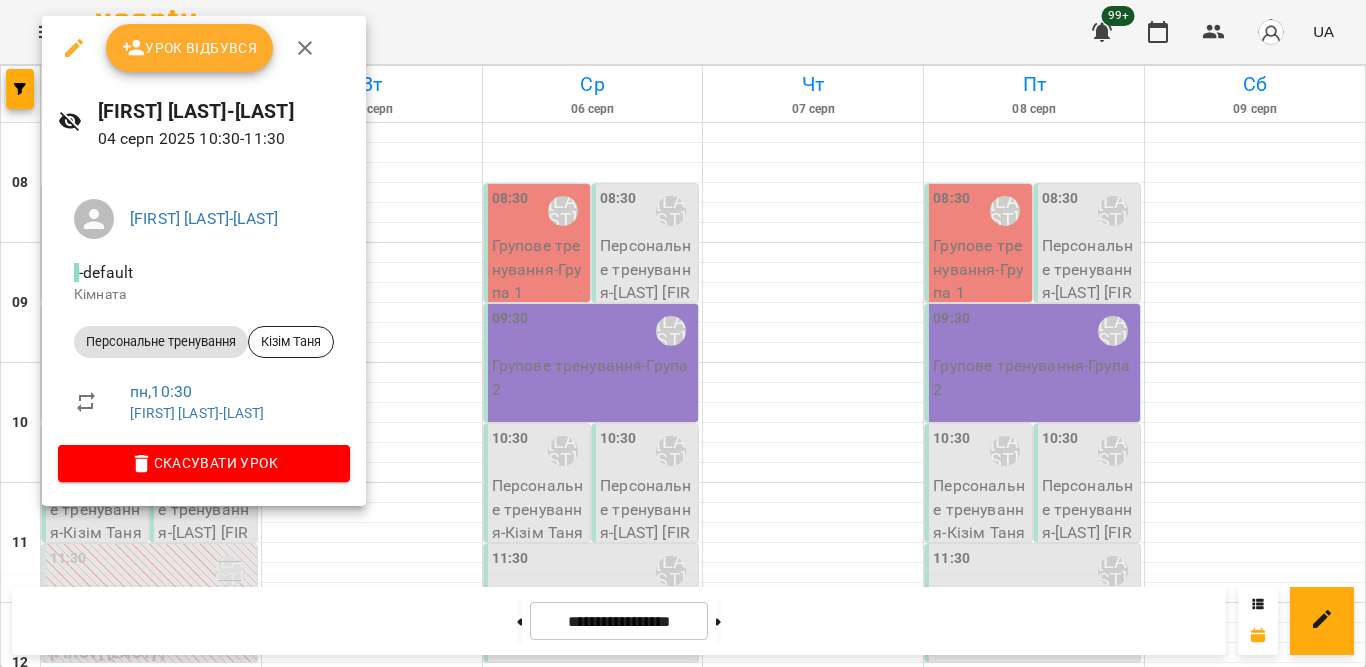 click on "Урок відбувся" at bounding box center [190, 48] 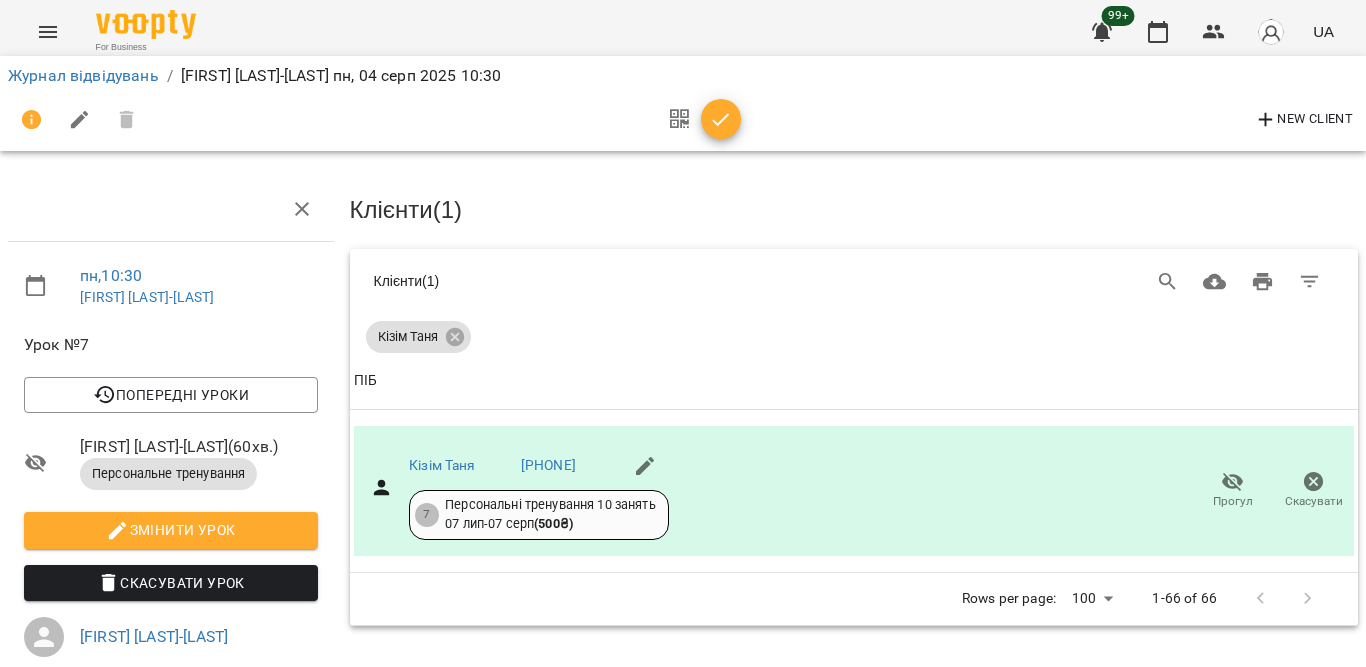 click 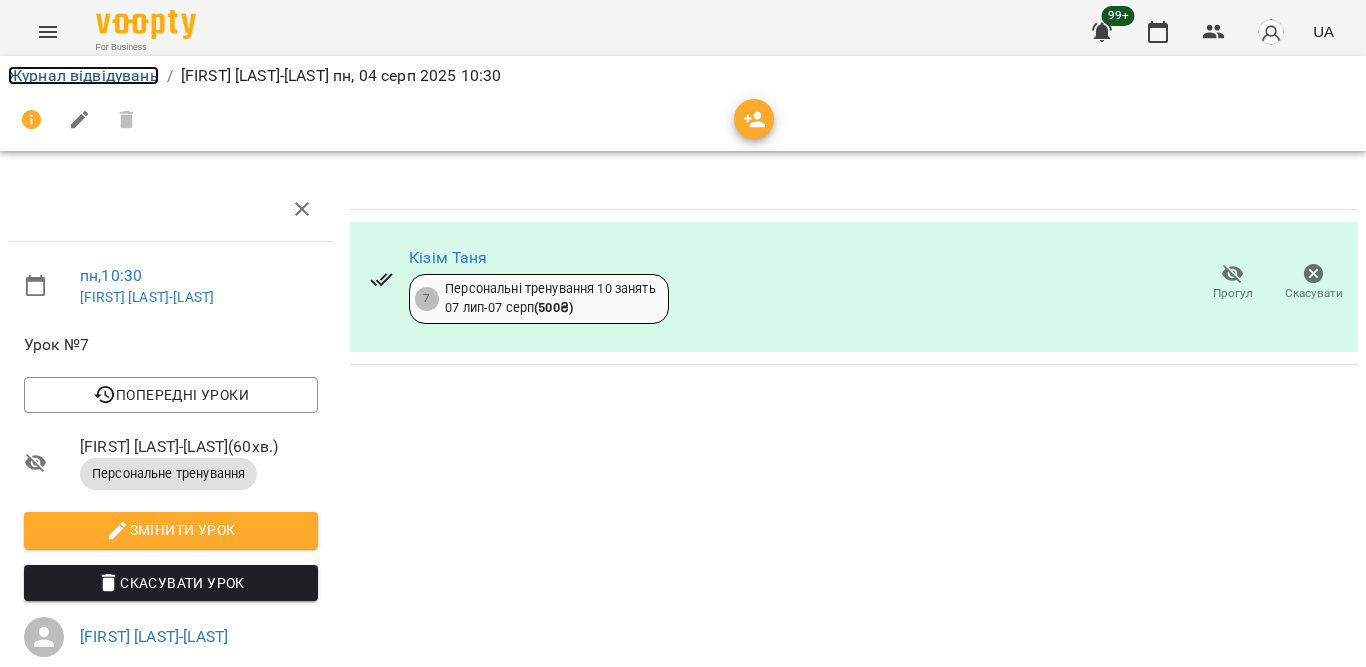 click on "Журнал відвідувань" at bounding box center [83, 75] 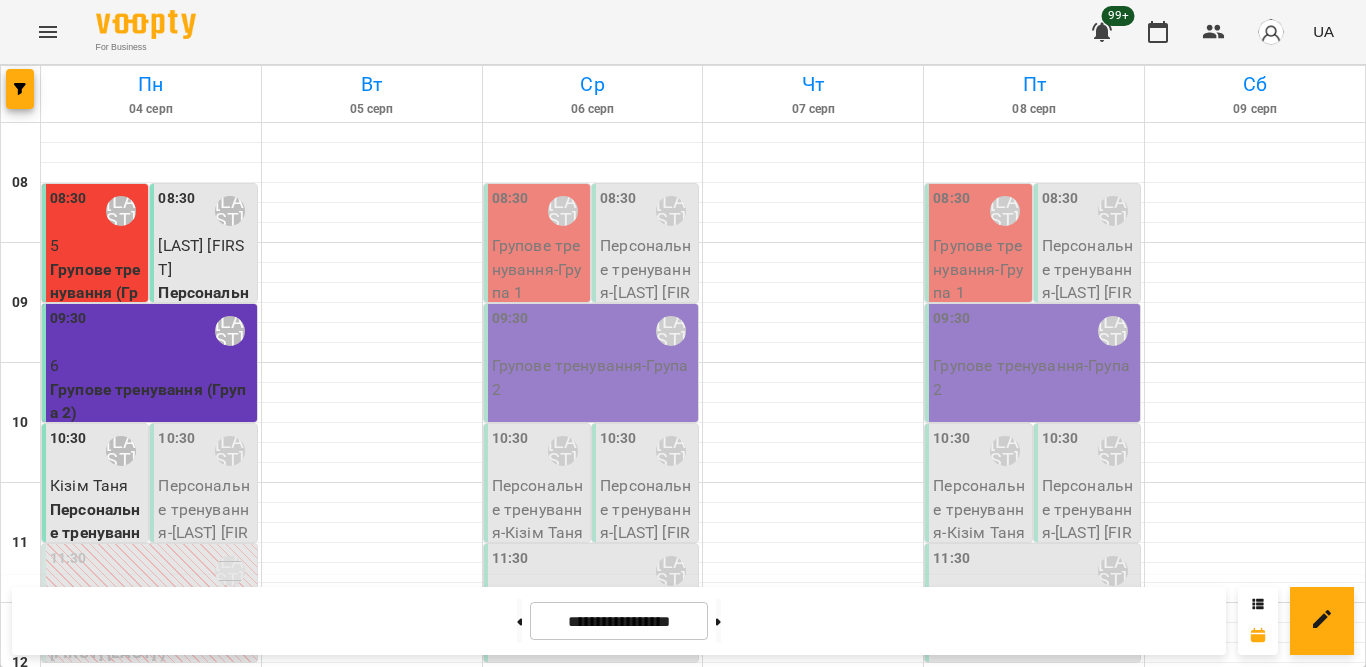 click on "Персональне тренування - [LAST] [FIRST]" at bounding box center [205, 521] 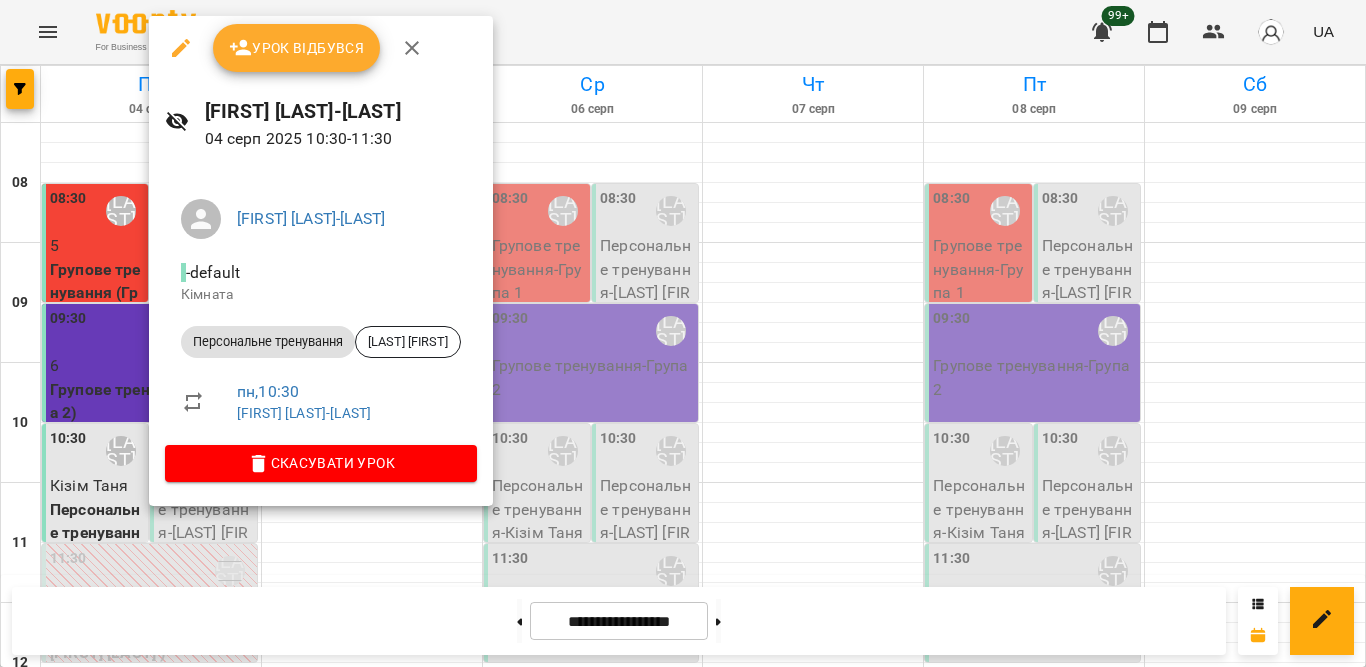 click on "Урок відбувся" at bounding box center [297, 48] 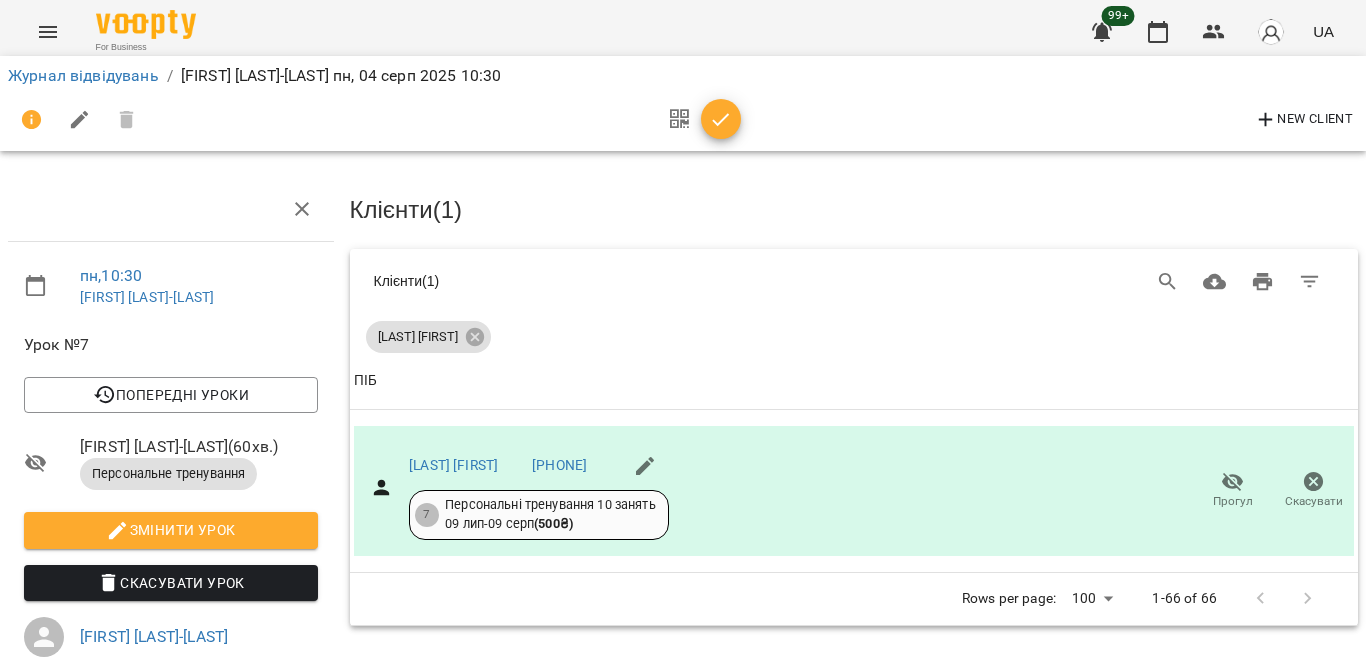 click 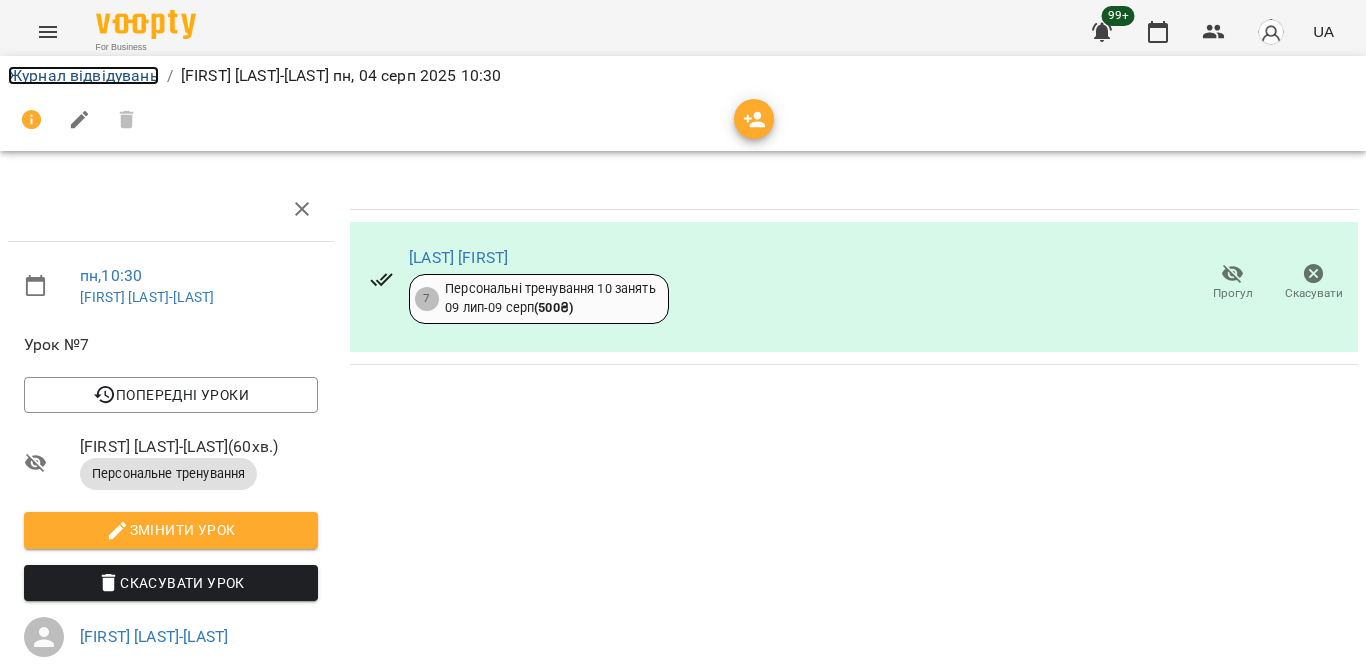 click on "Журнал відвідувань" at bounding box center [83, 75] 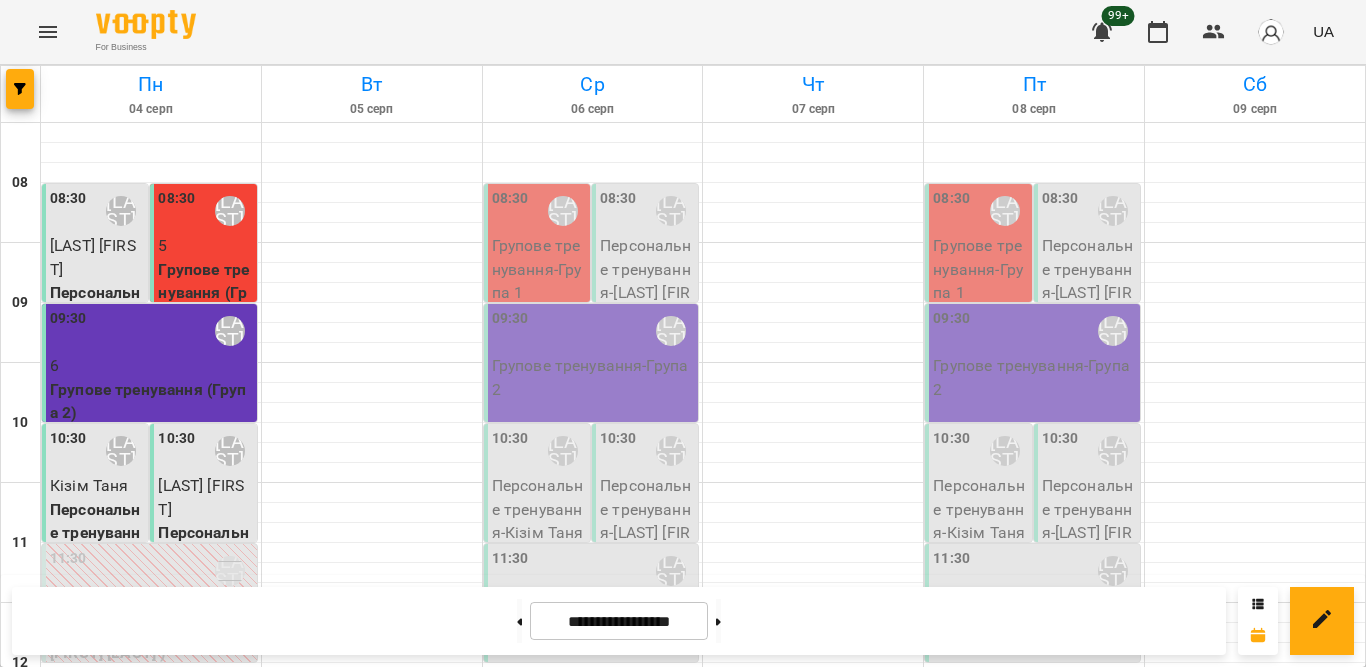 click on "[LAST] [FIRST]" at bounding box center [205, 497] 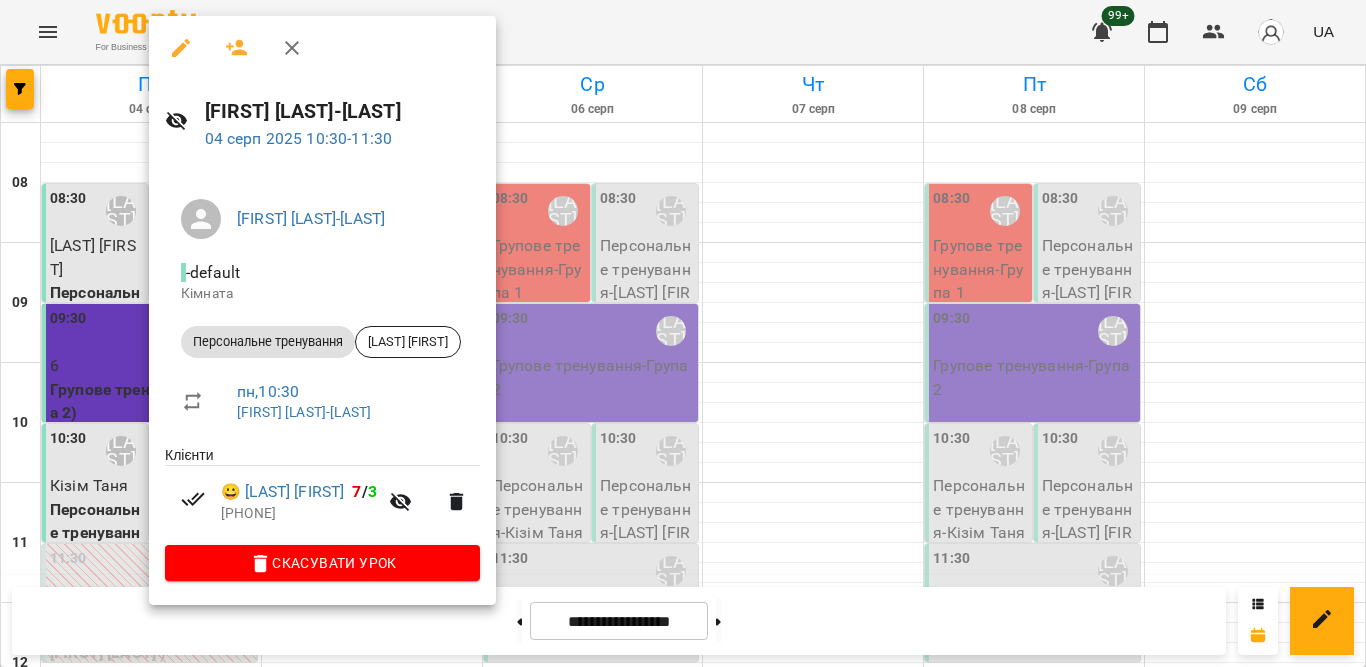 click at bounding box center [683, 333] 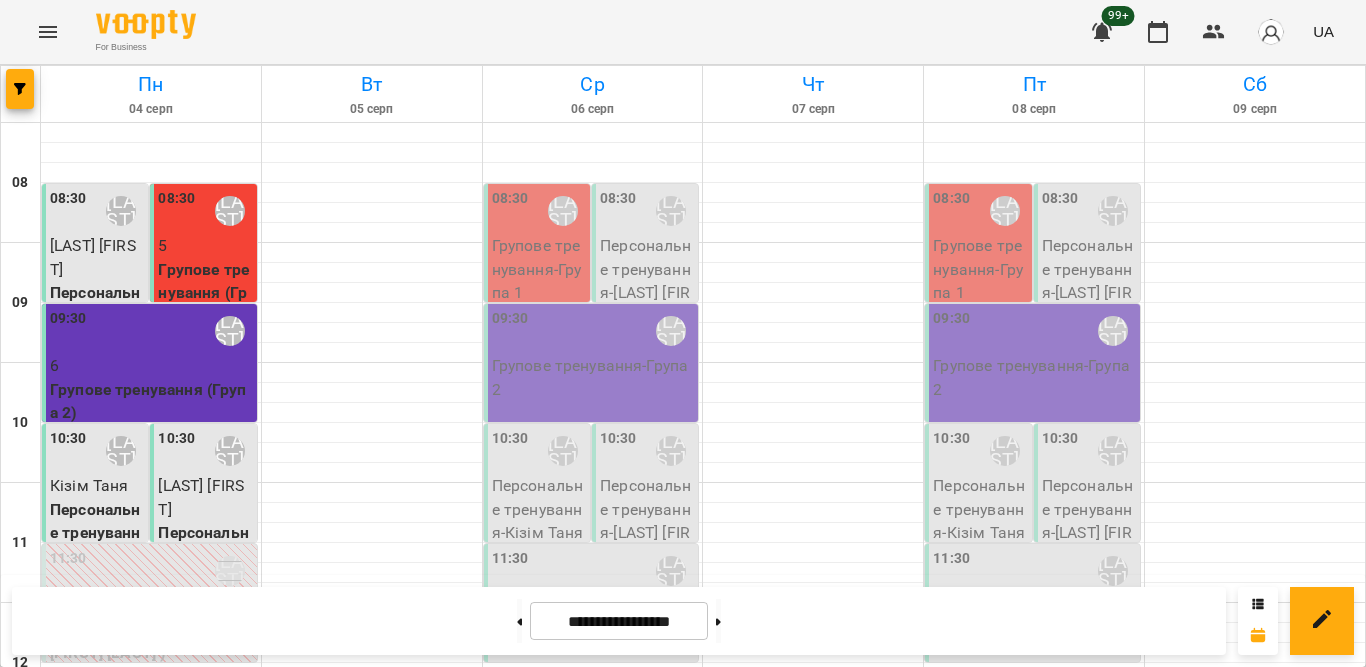 click on "Персональне тренування" at bounding box center (97, 533) 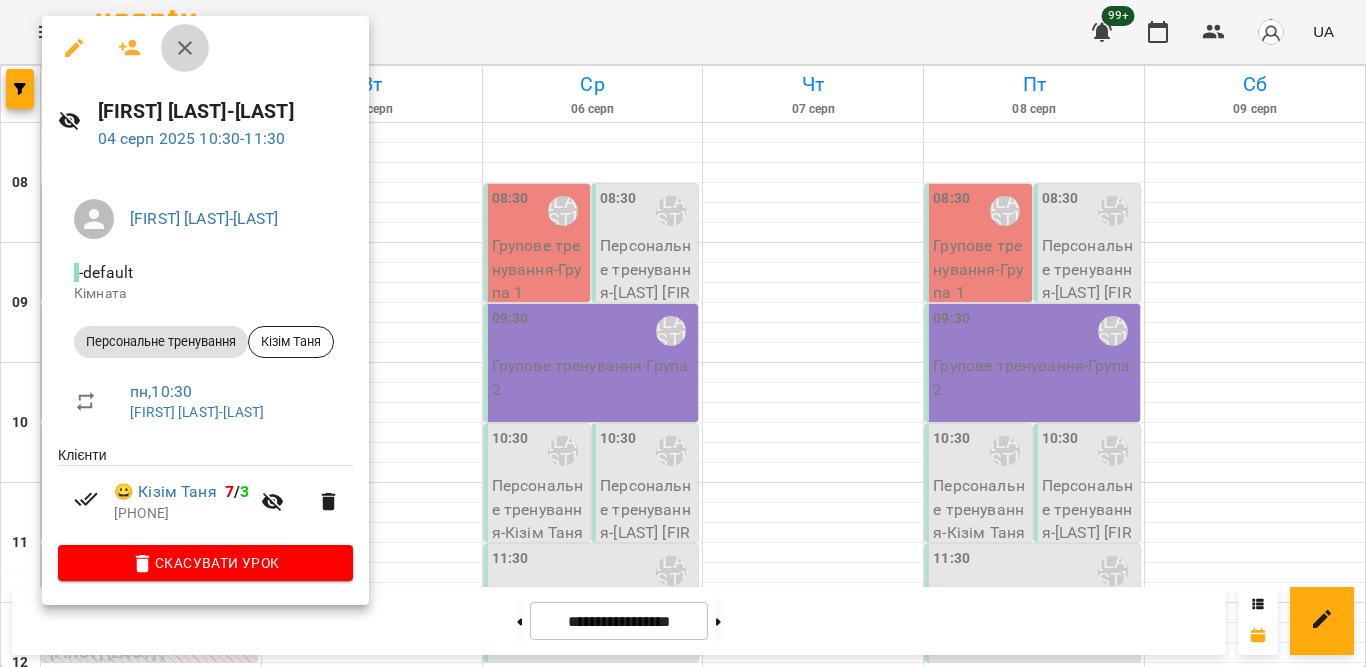drag, startPoint x: 187, startPoint y: 34, endPoint x: 248, endPoint y: 38, distance: 61.13101 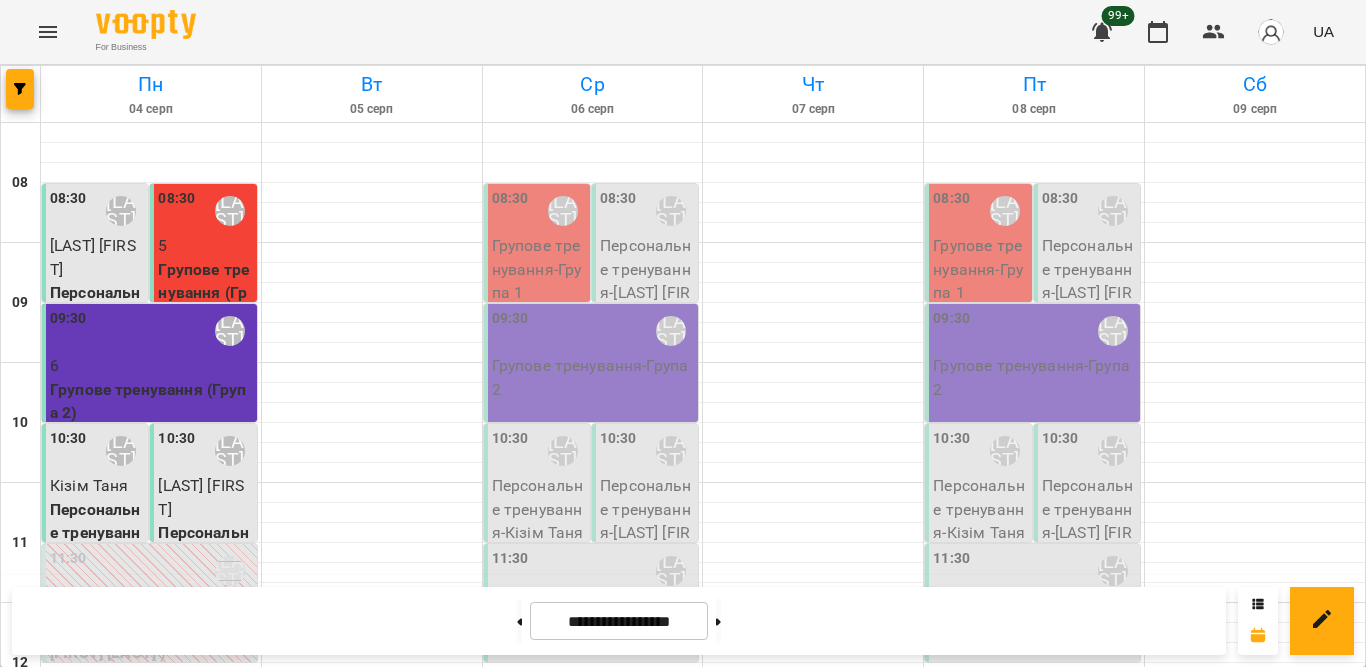 click on "[LAST] [FIRST]" at bounding box center [93, 257] 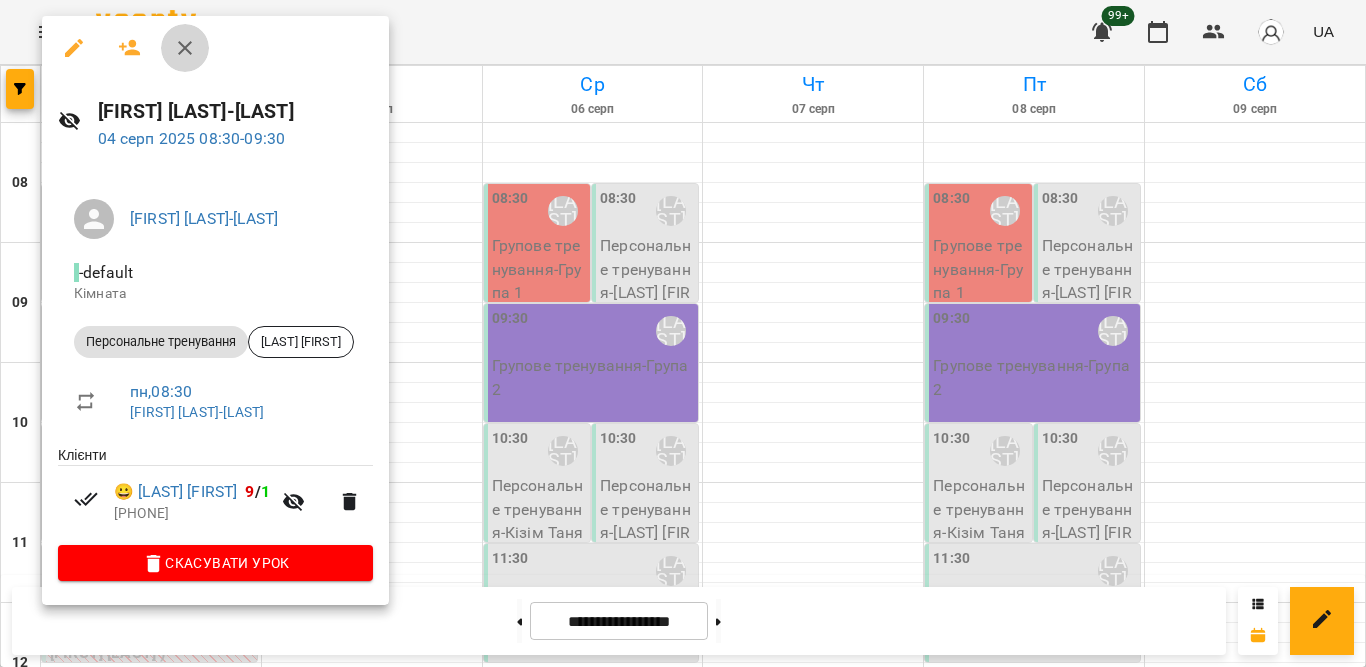 click 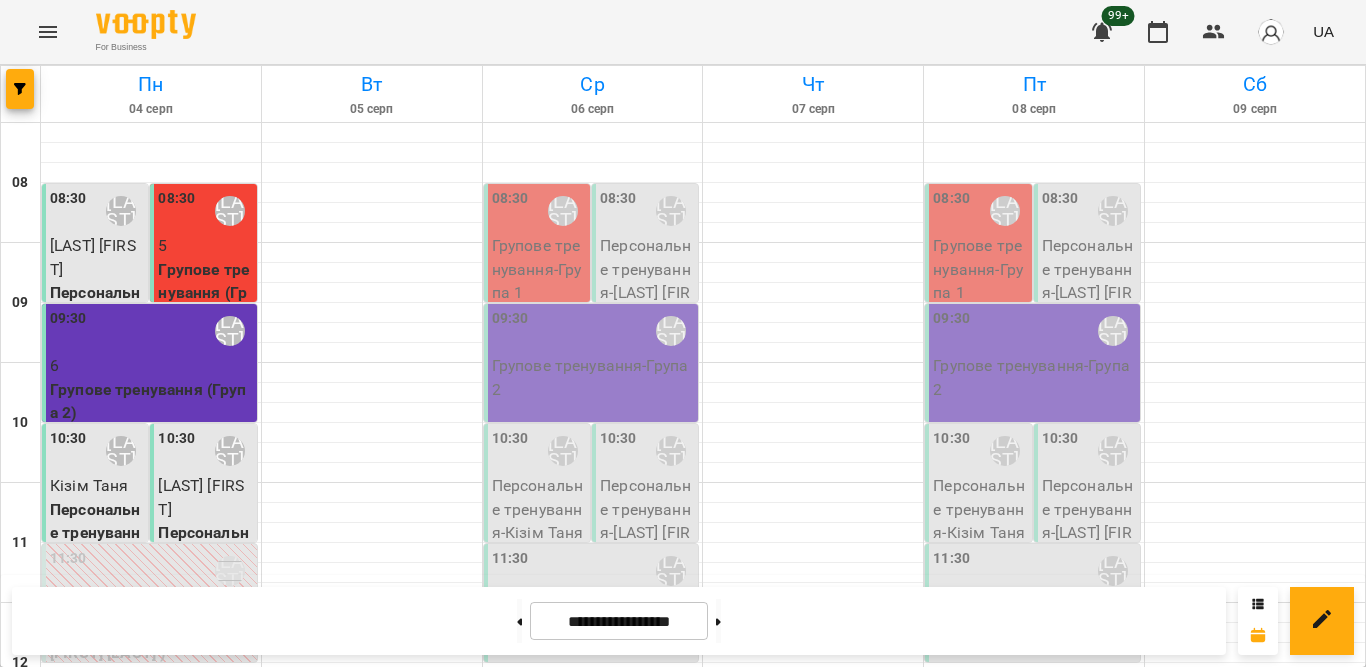 click on "Кізім Таня" at bounding box center (89, 485) 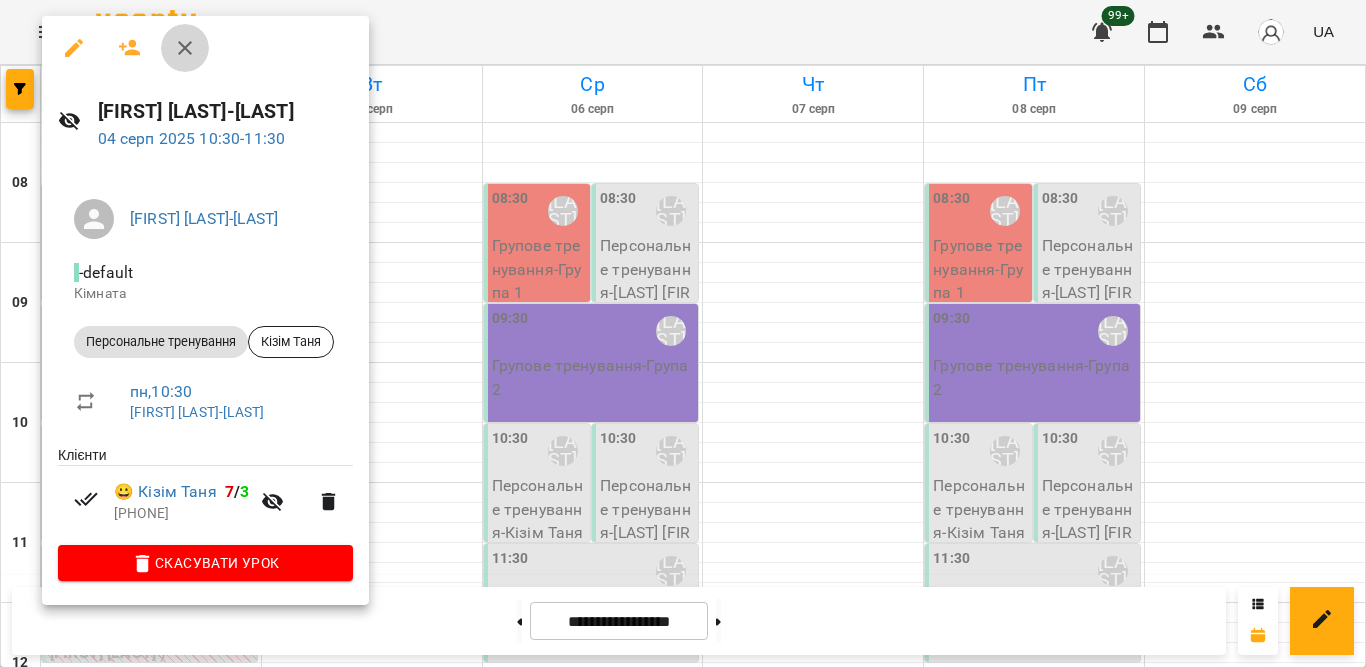 click 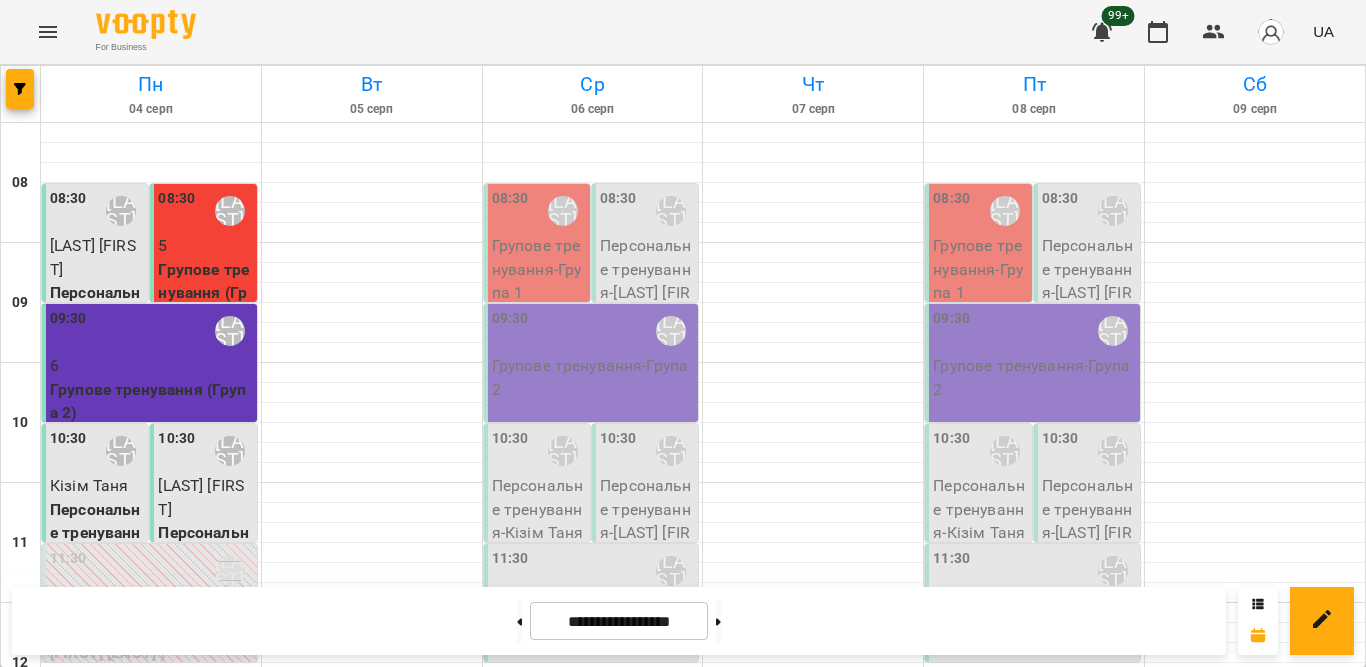 scroll, scrollTop: 400, scrollLeft: 0, axis: vertical 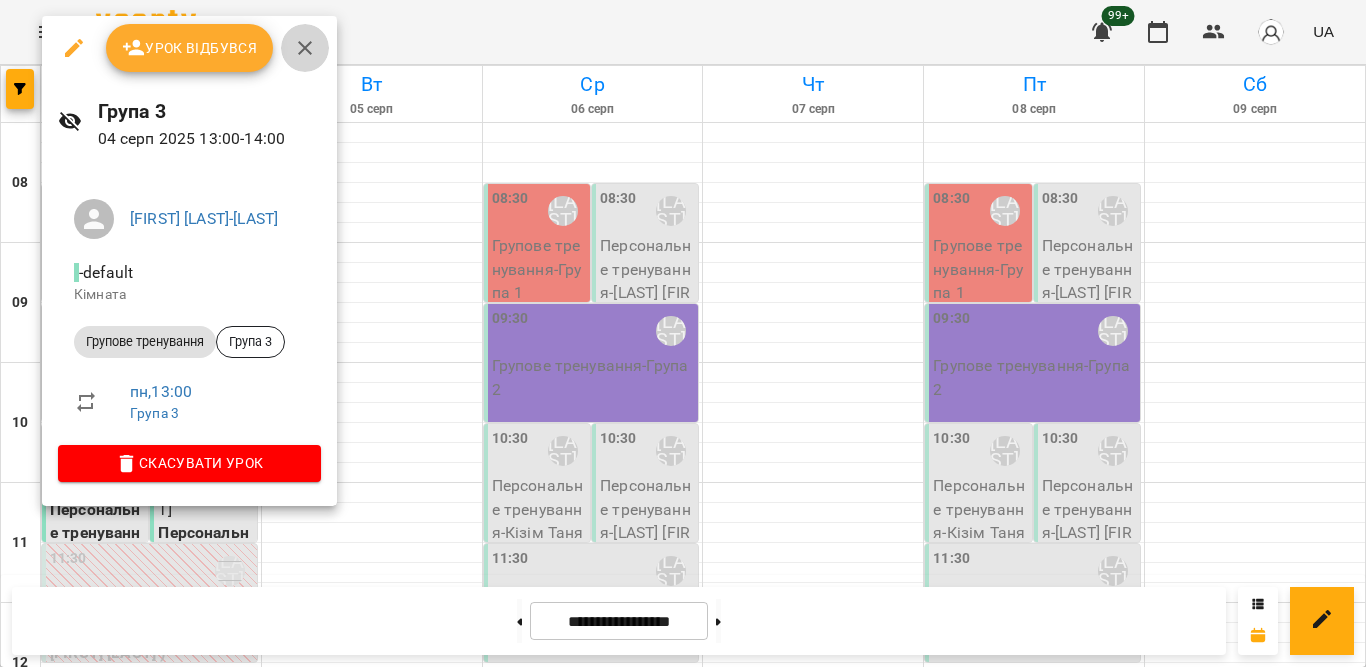 click at bounding box center [305, 48] 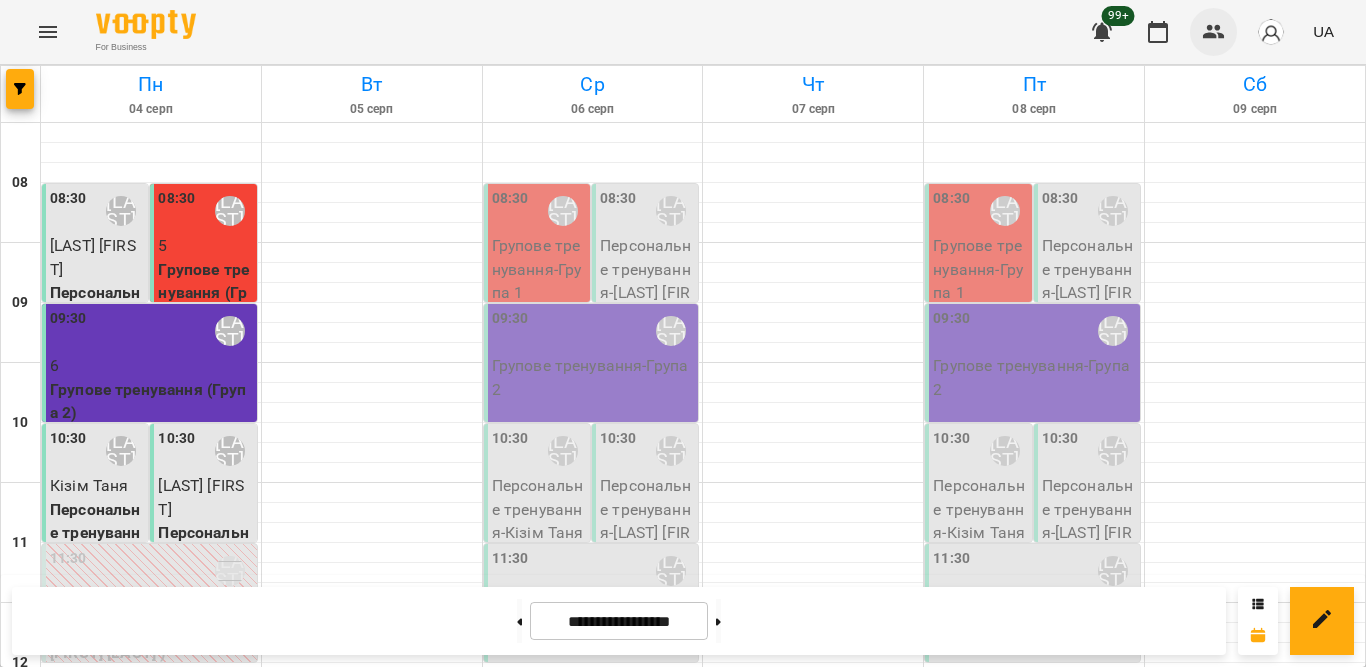 click 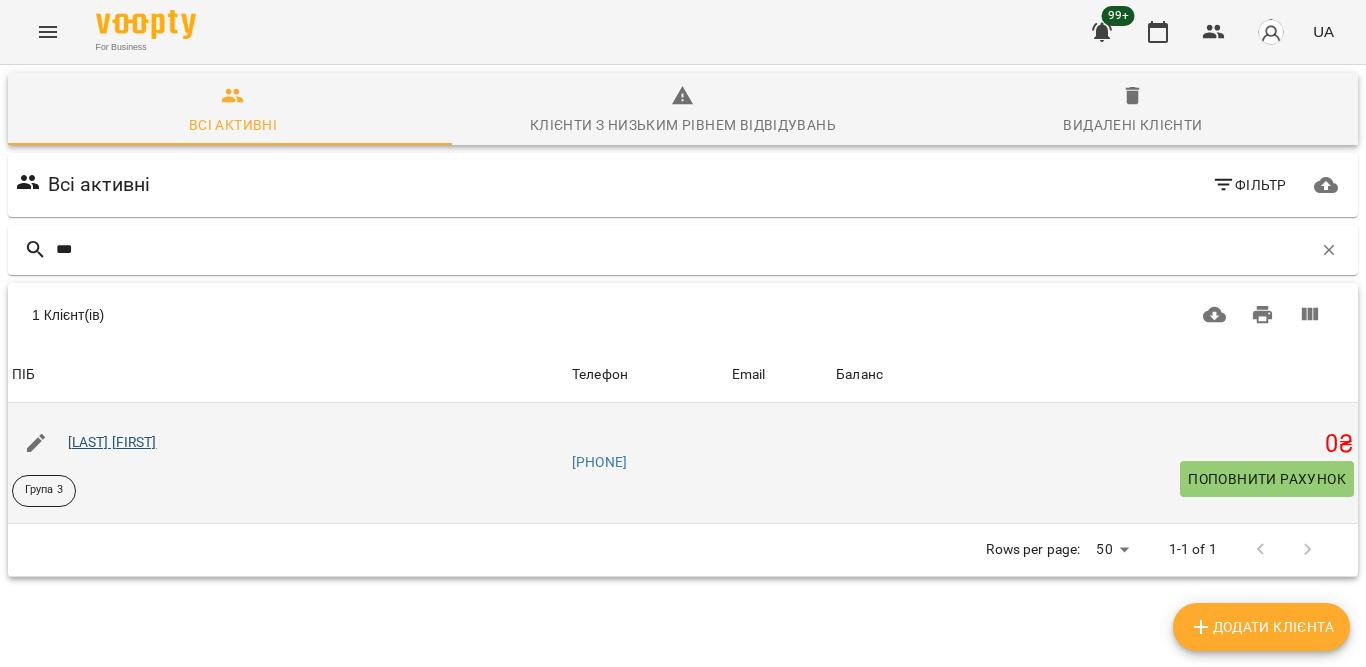 type on "***" 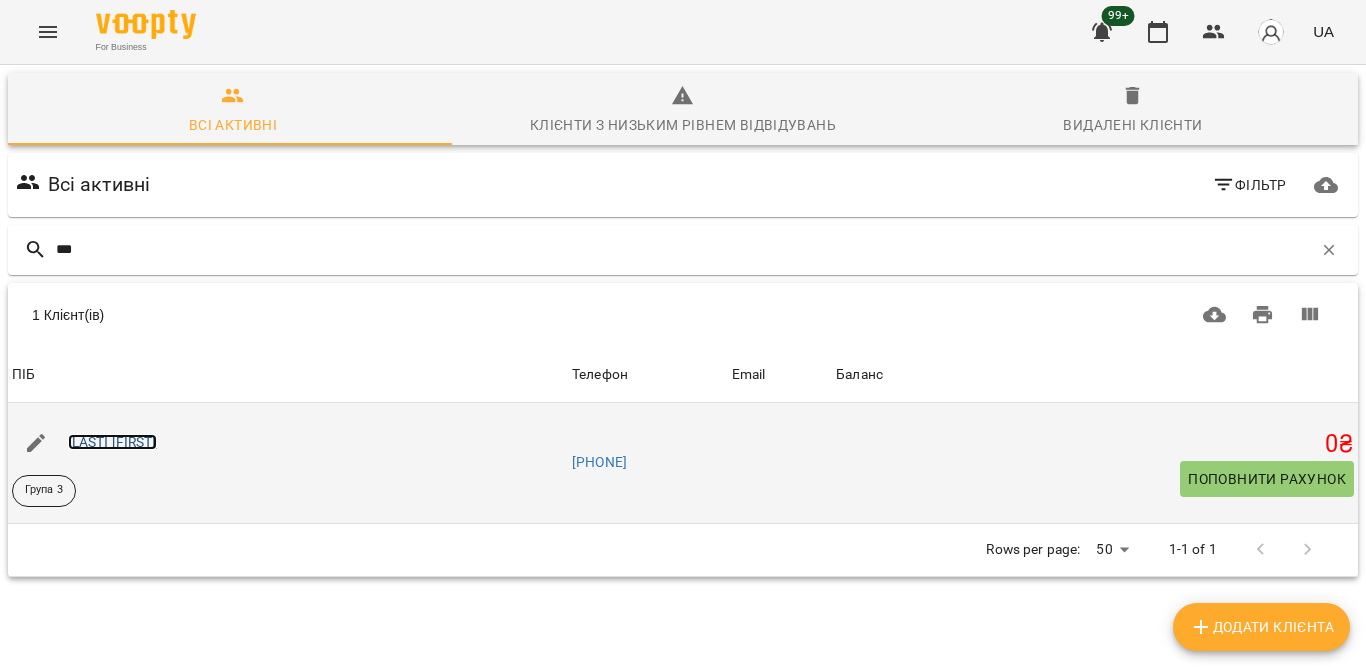 click on "Собко Віола" at bounding box center [112, 442] 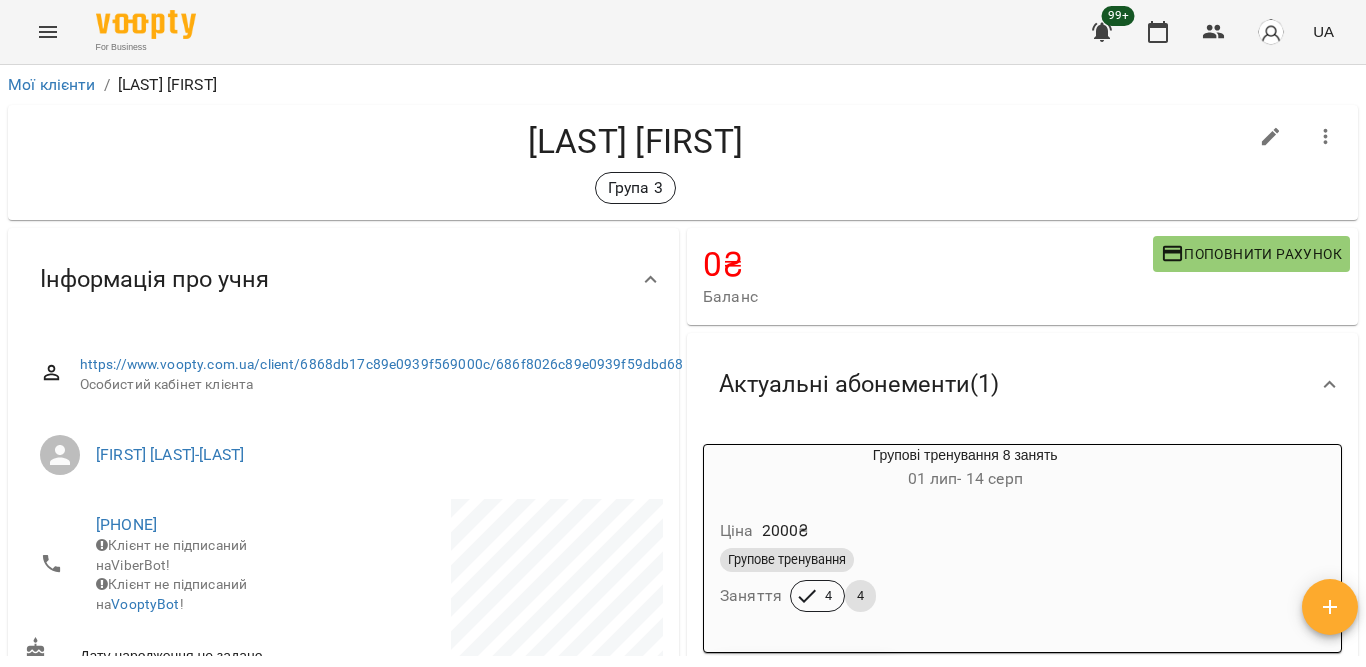click on "Актуальні абонементи ( 1 )" at bounding box center (859, 384) 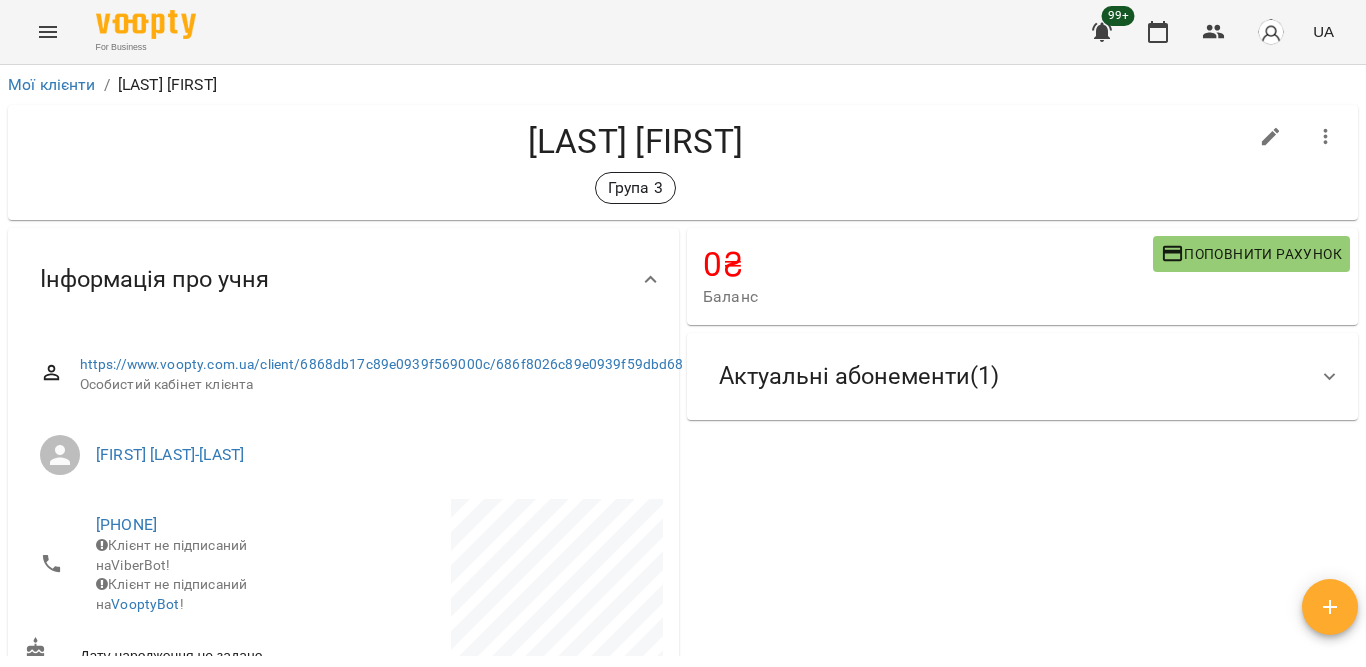 click on "Актуальні абонементи ( 1 )" at bounding box center (859, 376) 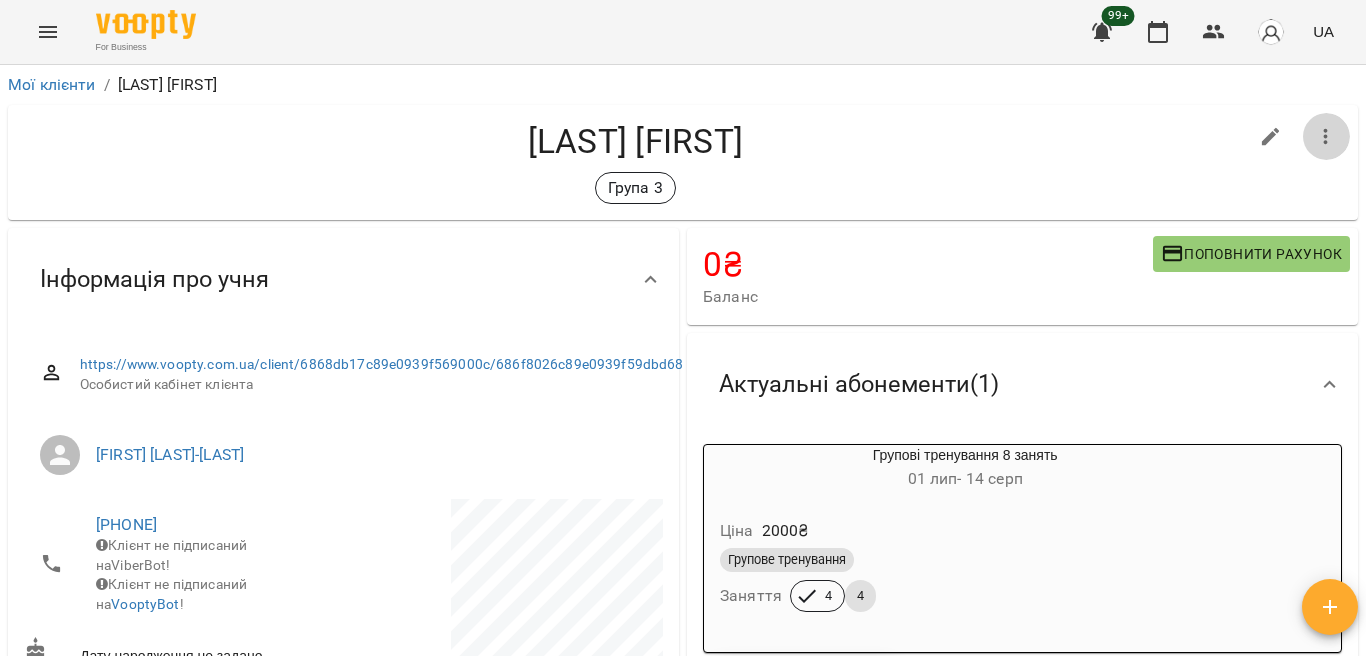 click 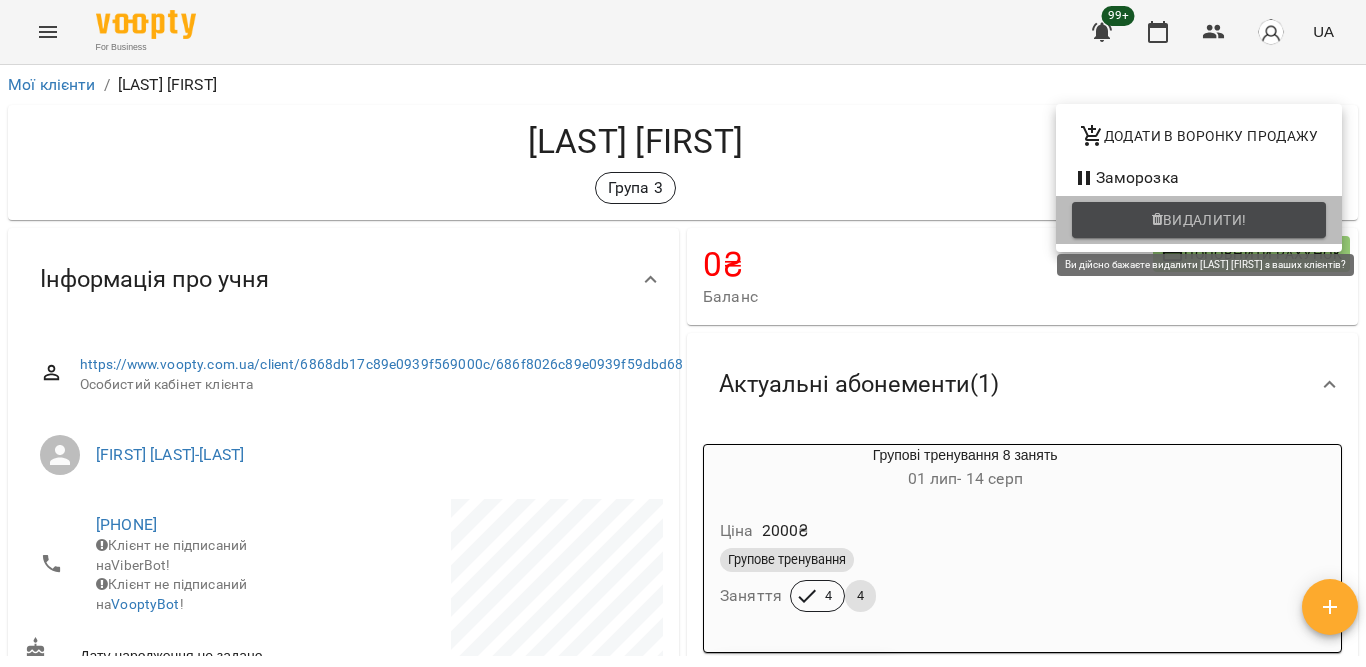 click at bounding box center (1157, 220) 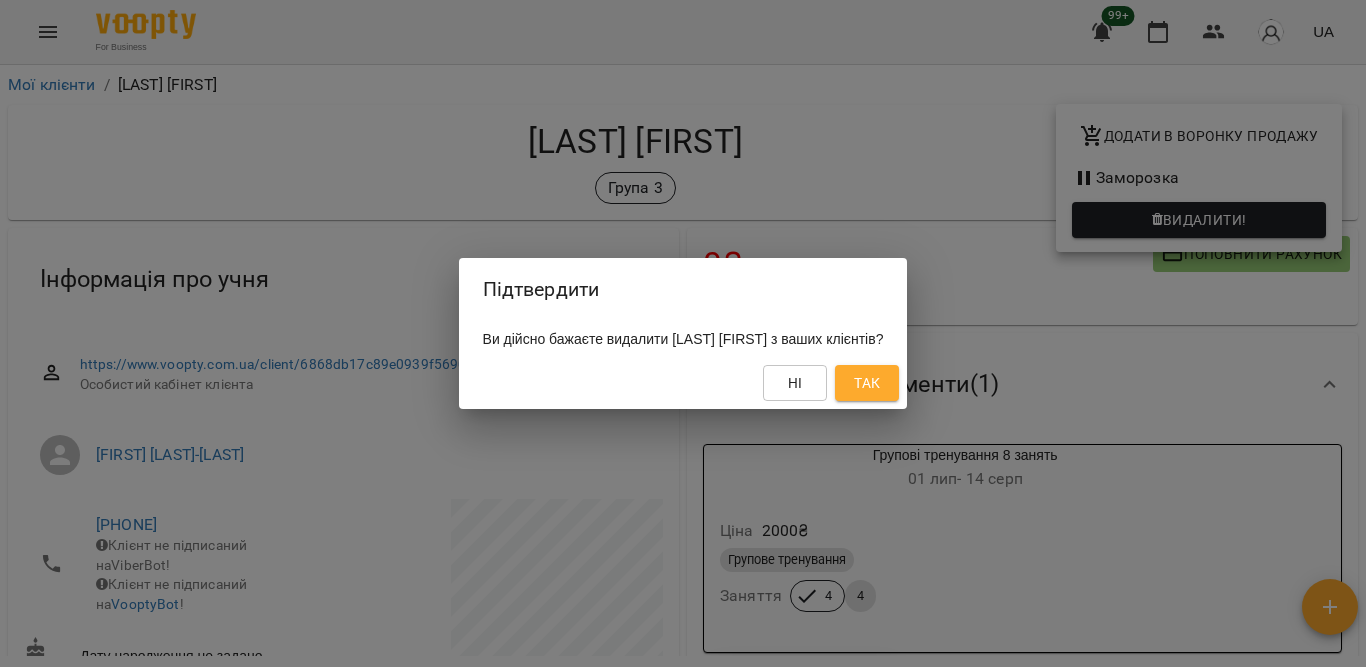 click on "Так" at bounding box center (867, 383) 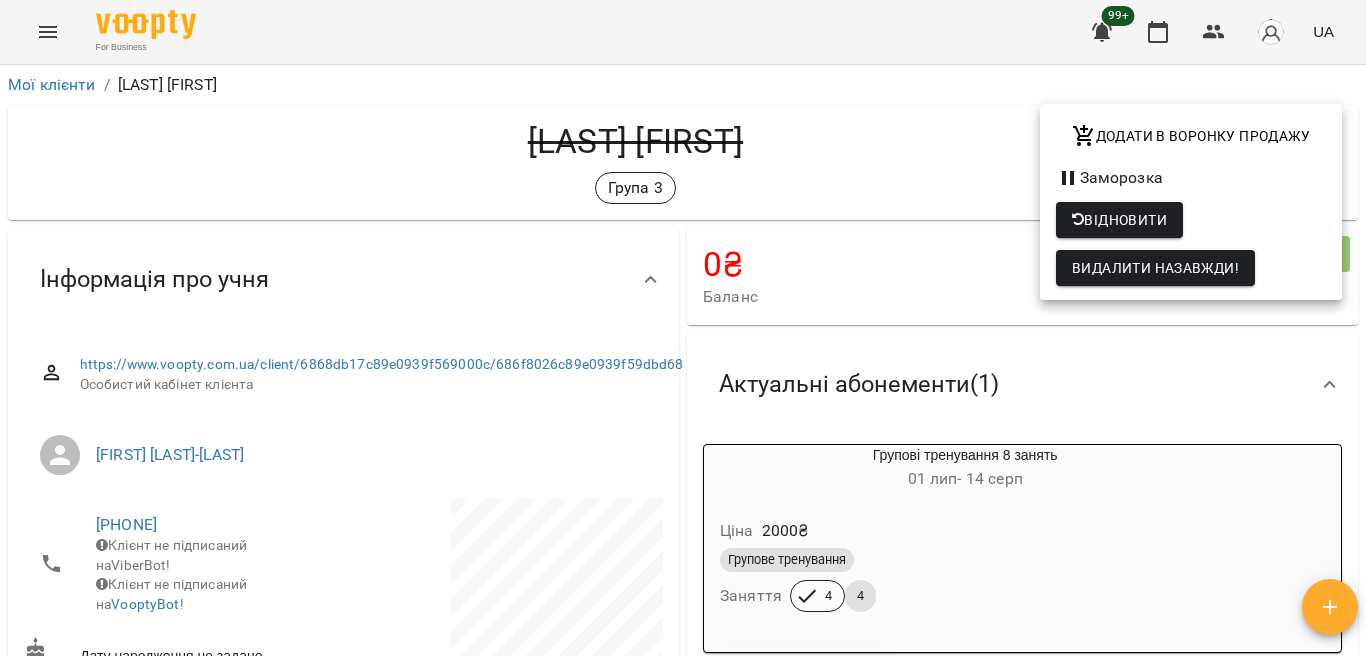 click at bounding box center [683, 333] 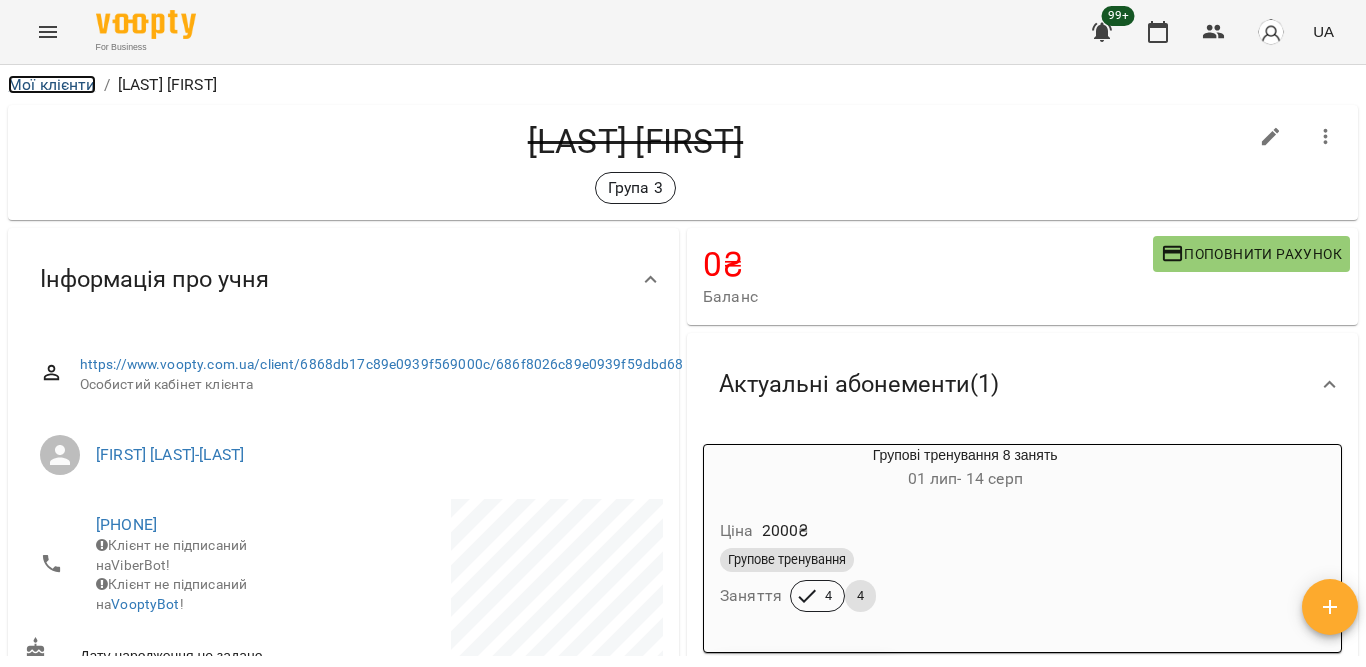 click on "Мої клієнти" at bounding box center (52, 84) 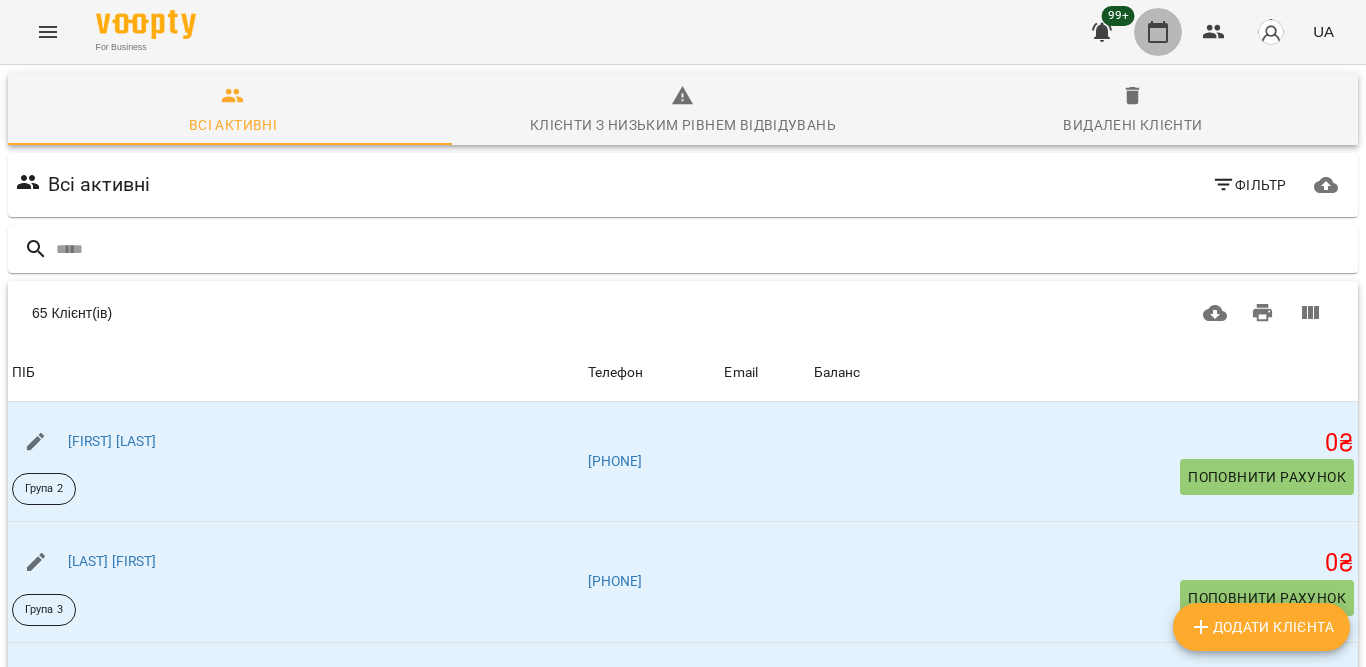 click 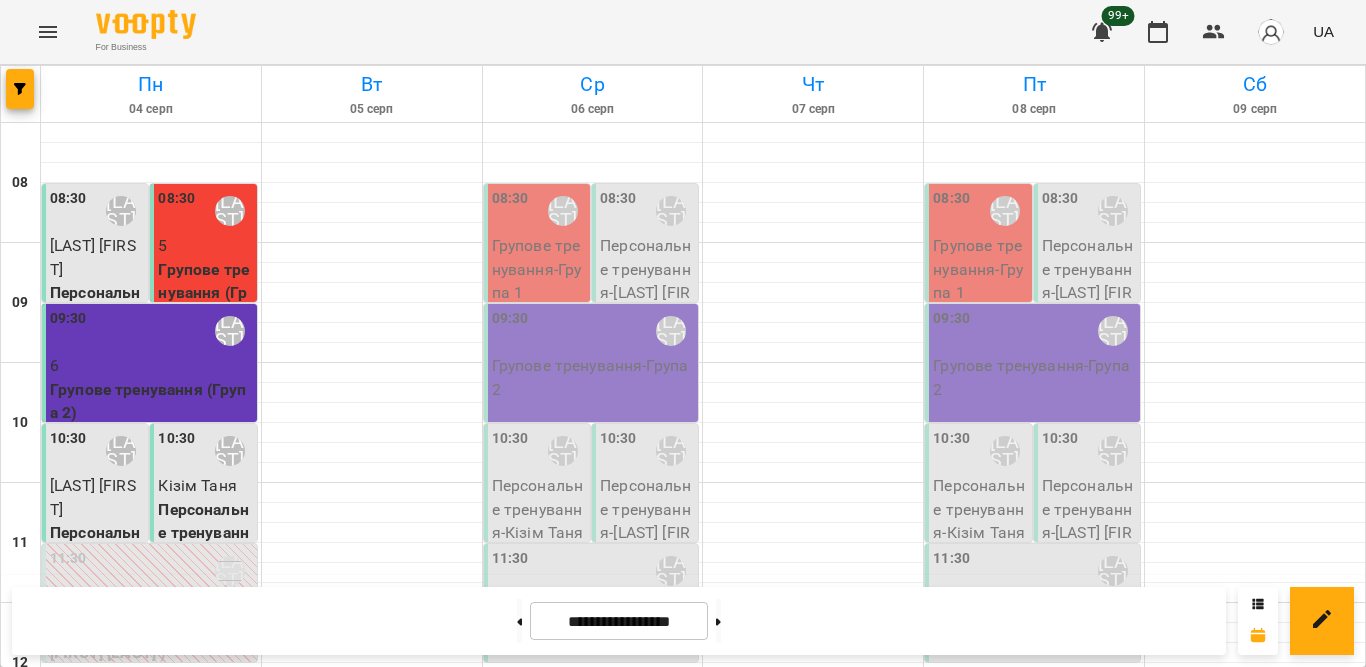 click on "[LAST] [FIRST]" at bounding box center (93, 497) 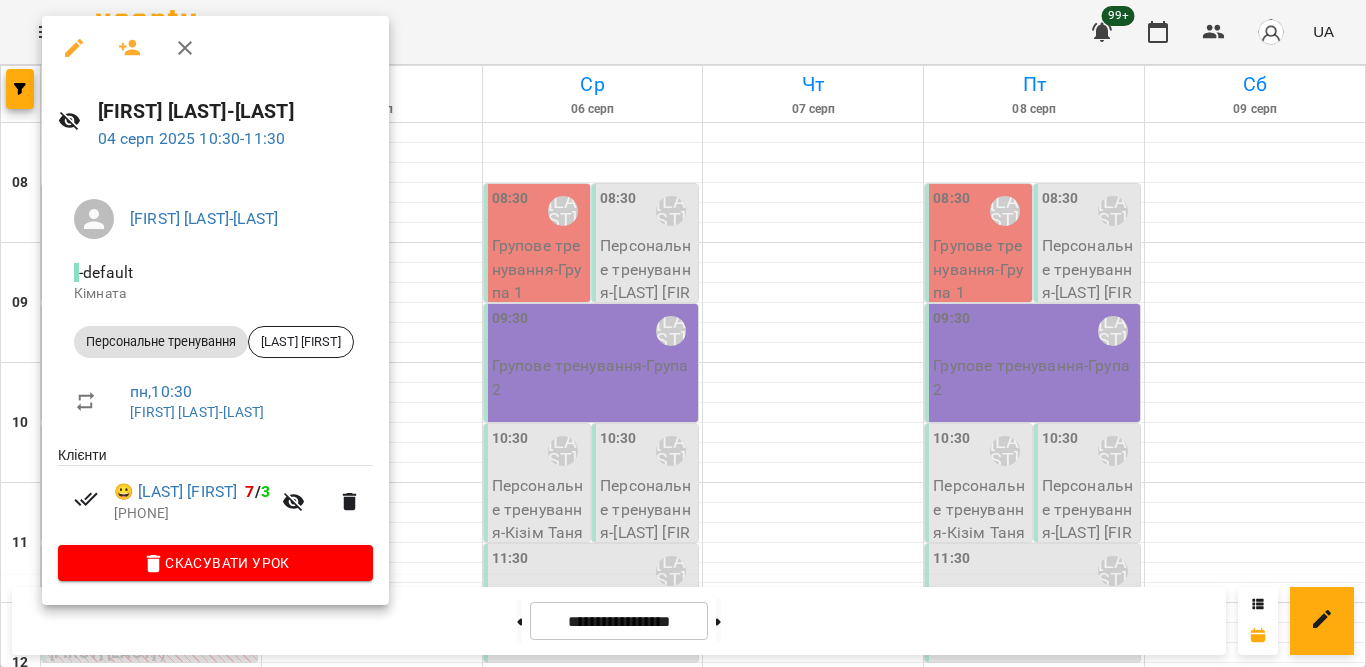 click at bounding box center [683, 333] 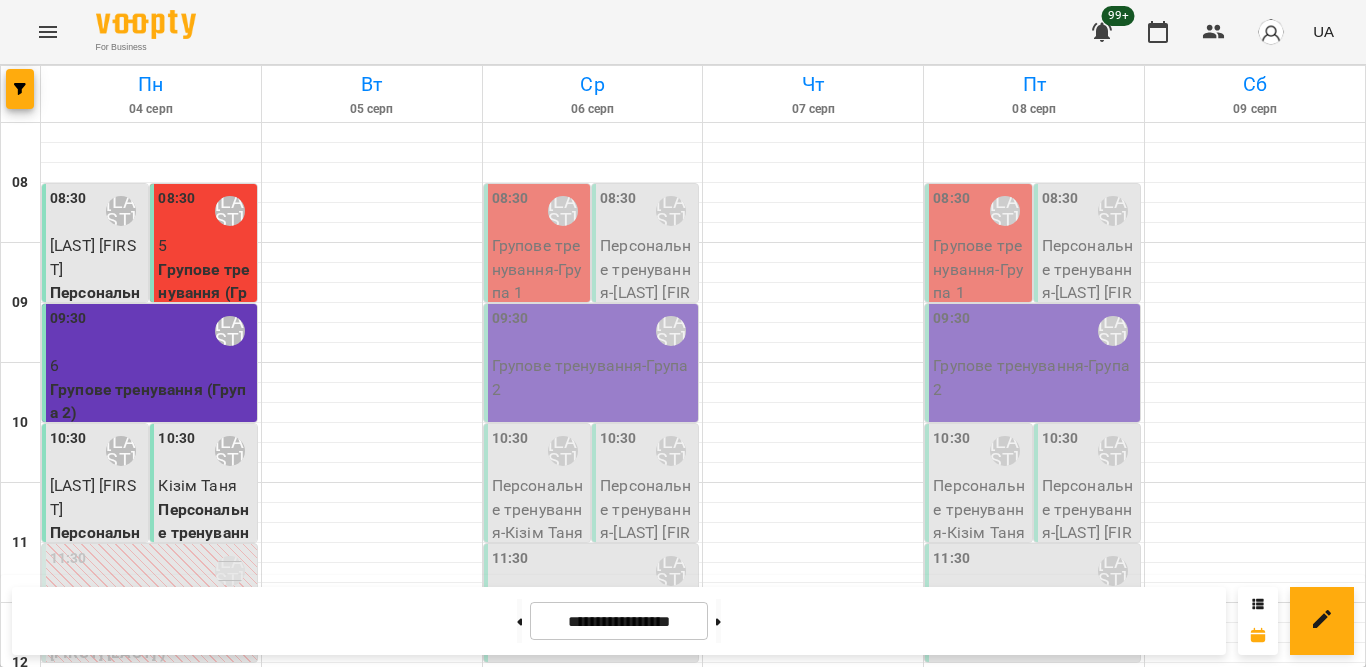 click on "10:30" at bounding box center [176, 451] 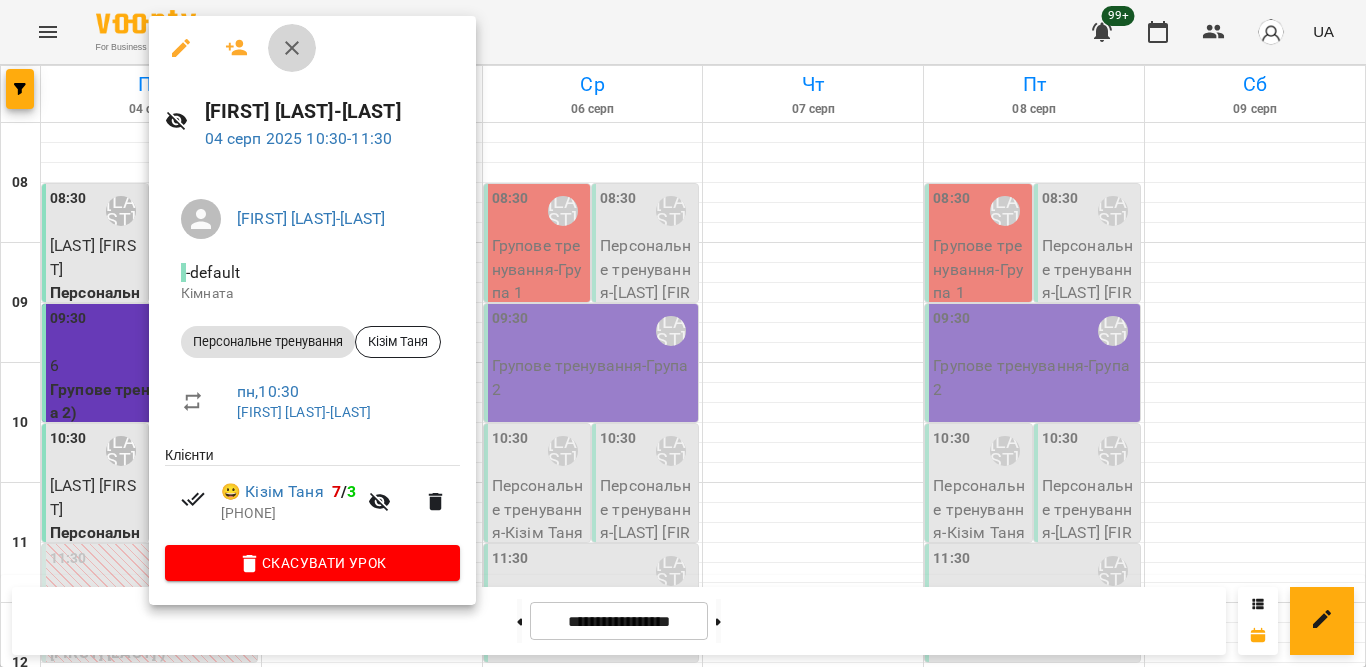 click 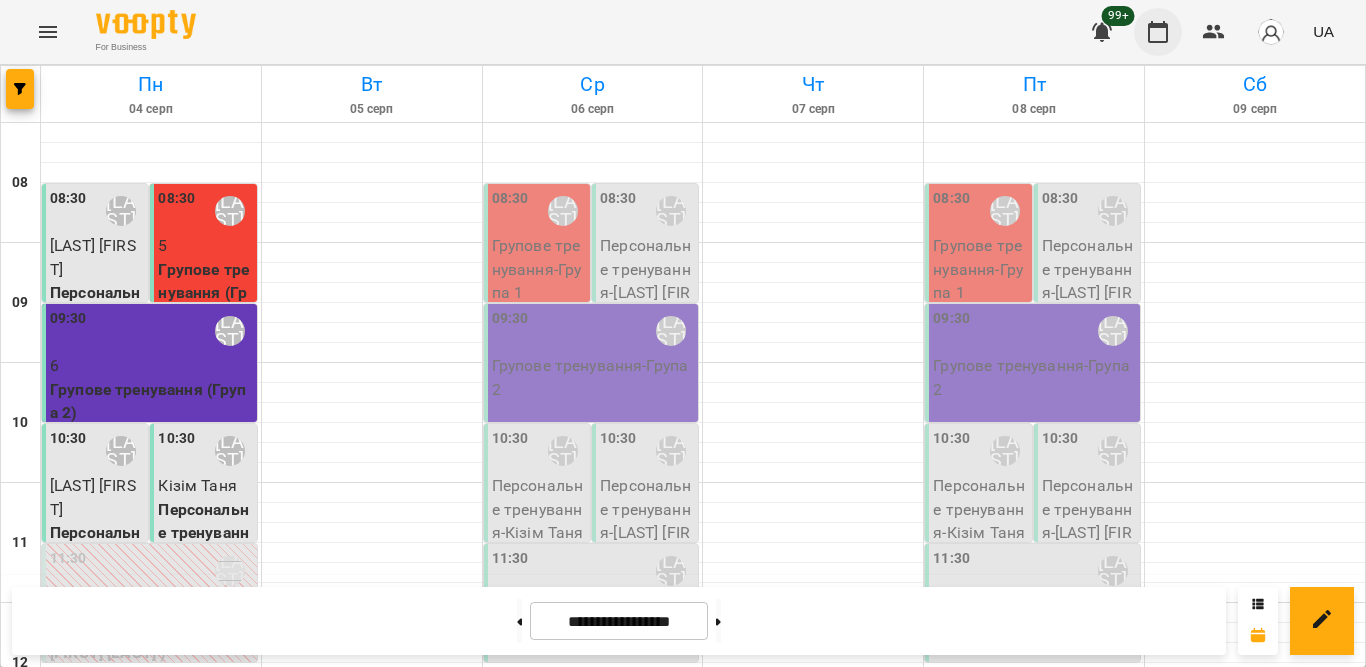 click at bounding box center (1158, 32) 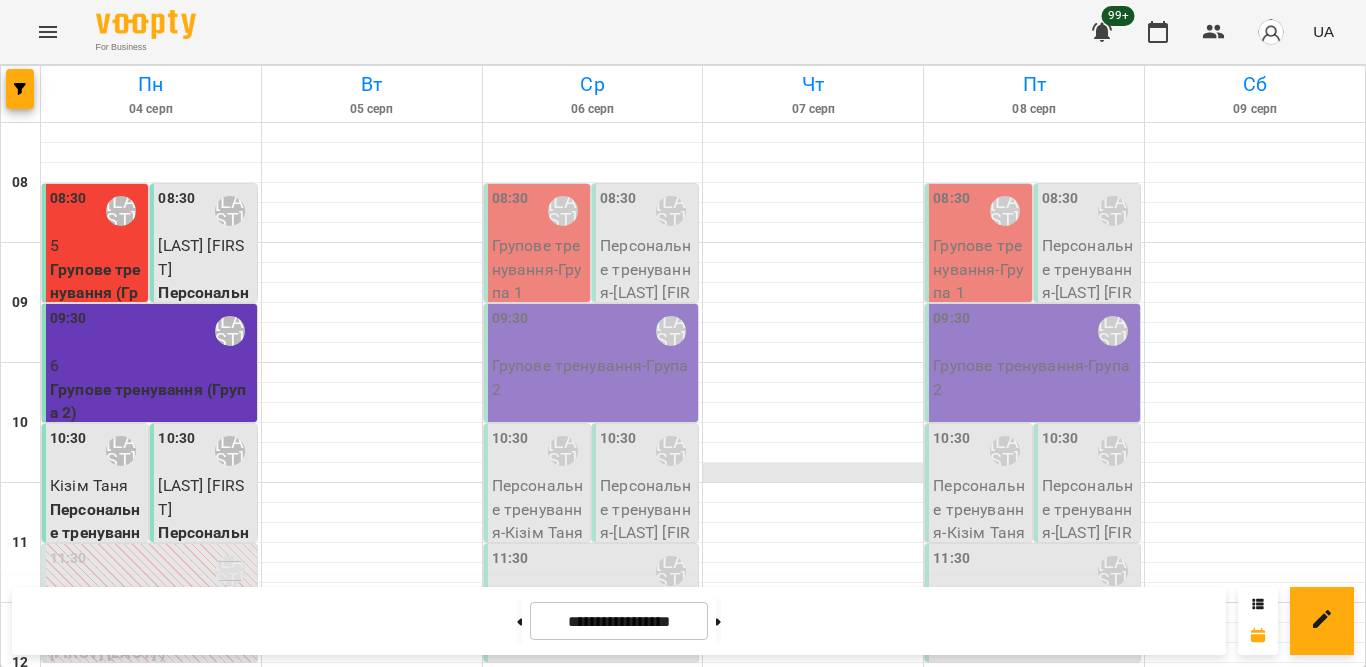 scroll, scrollTop: 500, scrollLeft: 0, axis: vertical 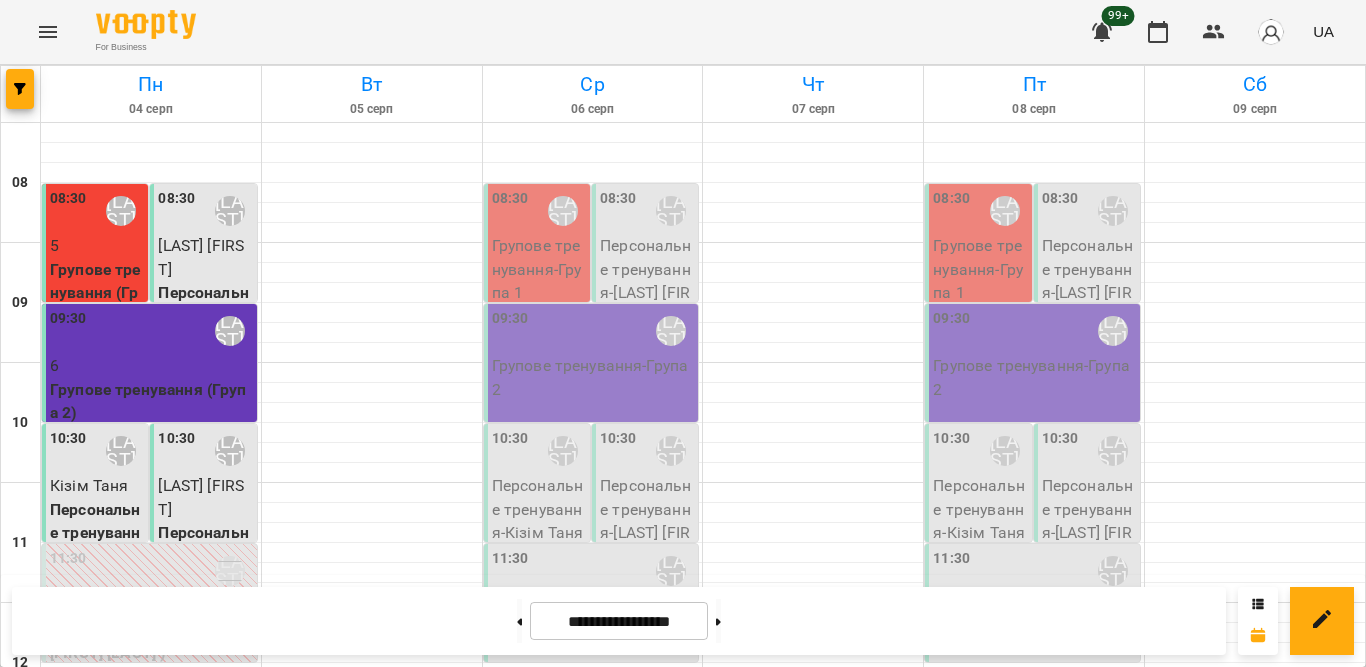click on "Групове тренування - Група 3" at bounding box center [151, 797] 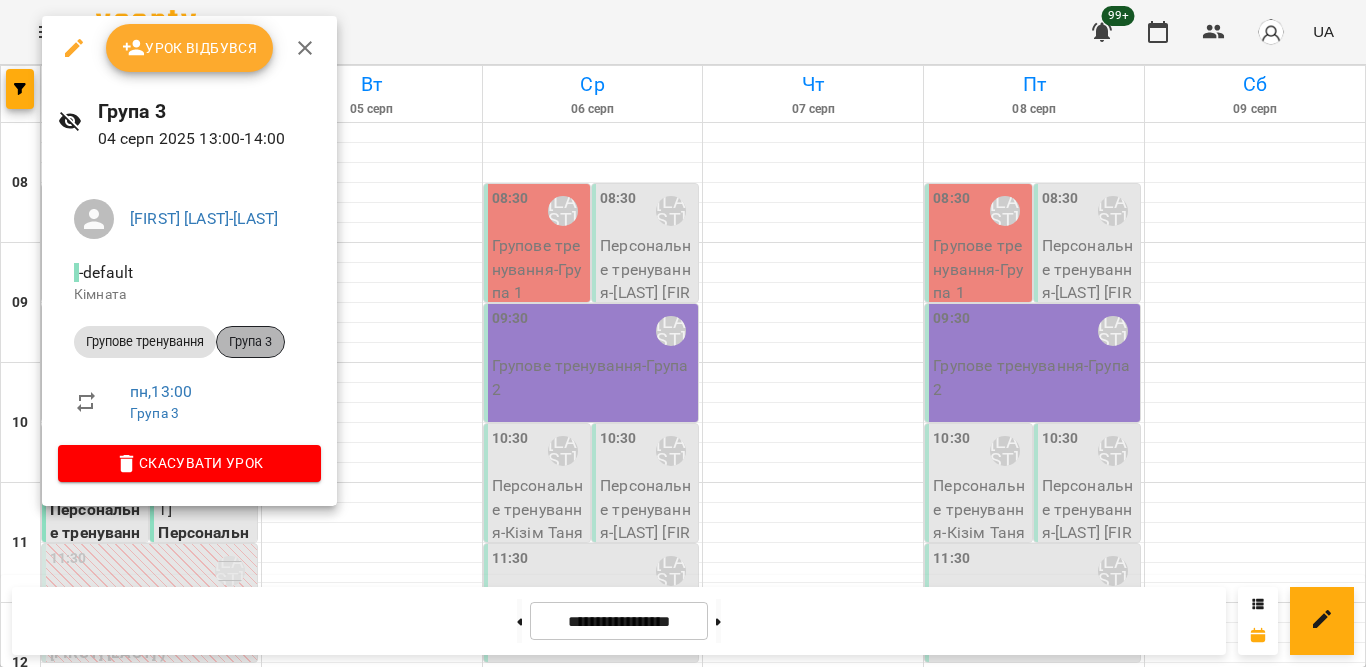 click on "Група 3" at bounding box center (250, 342) 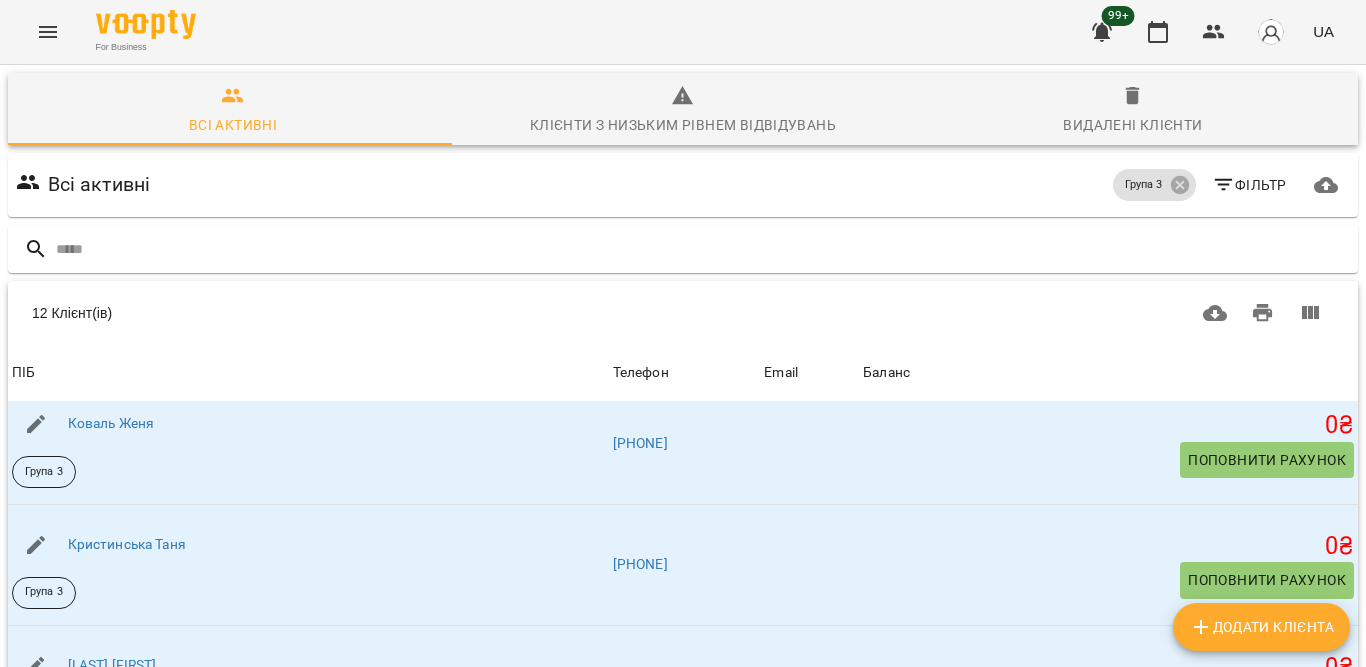 scroll, scrollTop: 400, scrollLeft: 0, axis: vertical 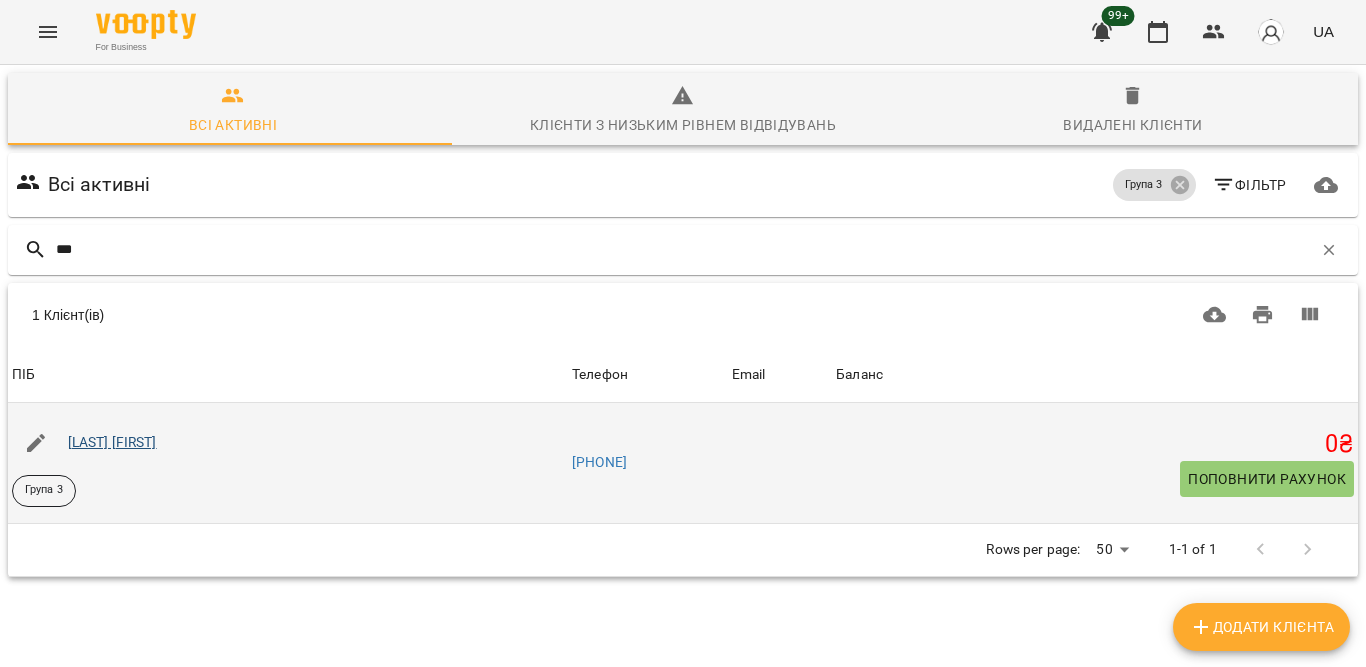 type on "***" 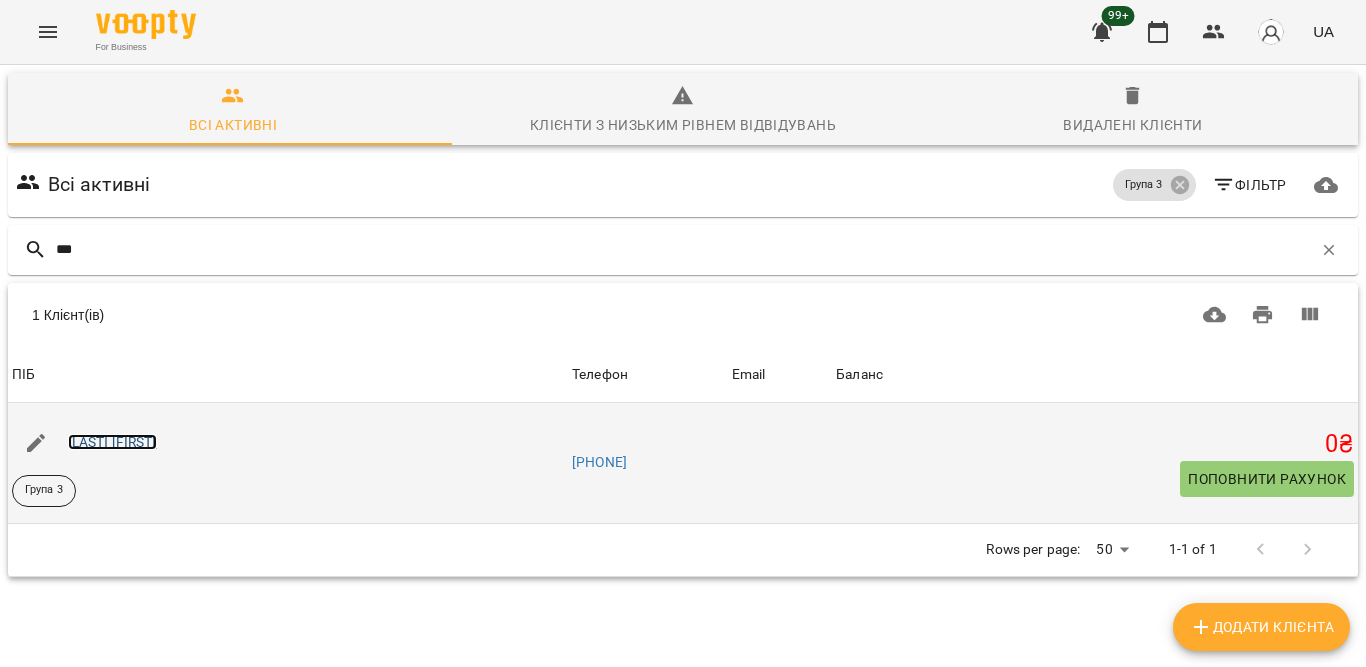 click on "Усик Лариса" at bounding box center [112, 442] 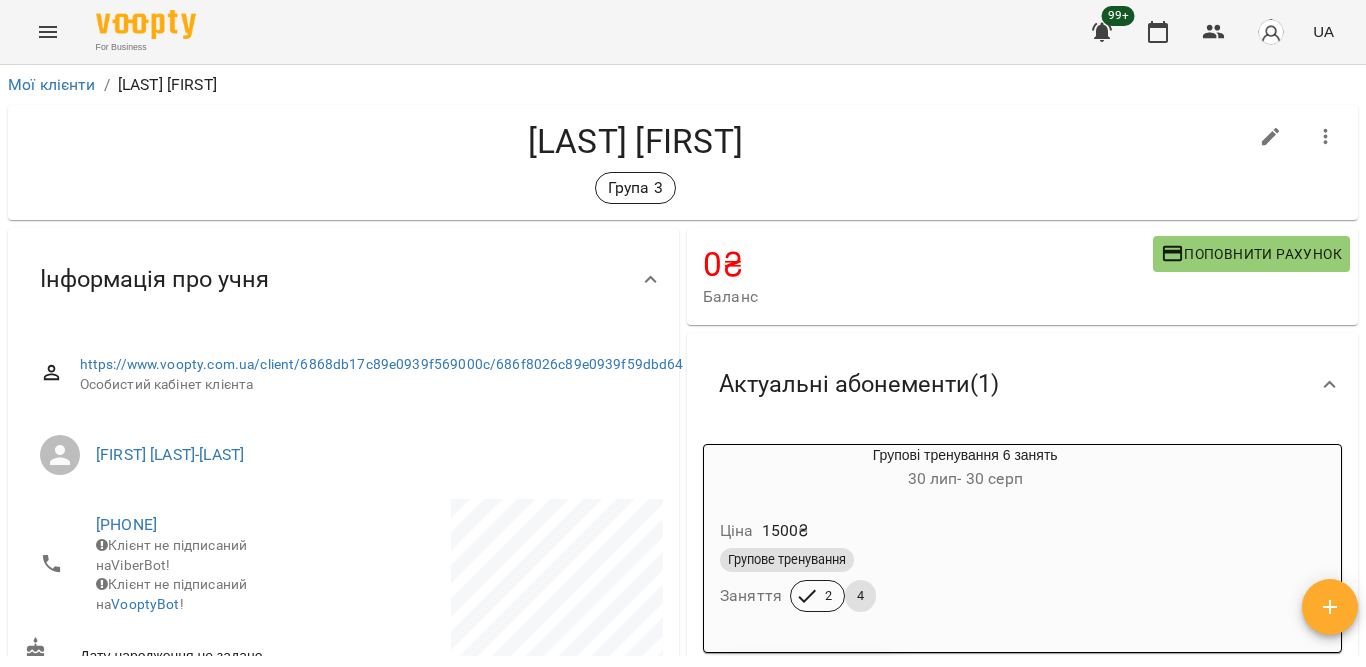 scroll, scrollTop: 100, scrollLeft: 0, axis: vertical 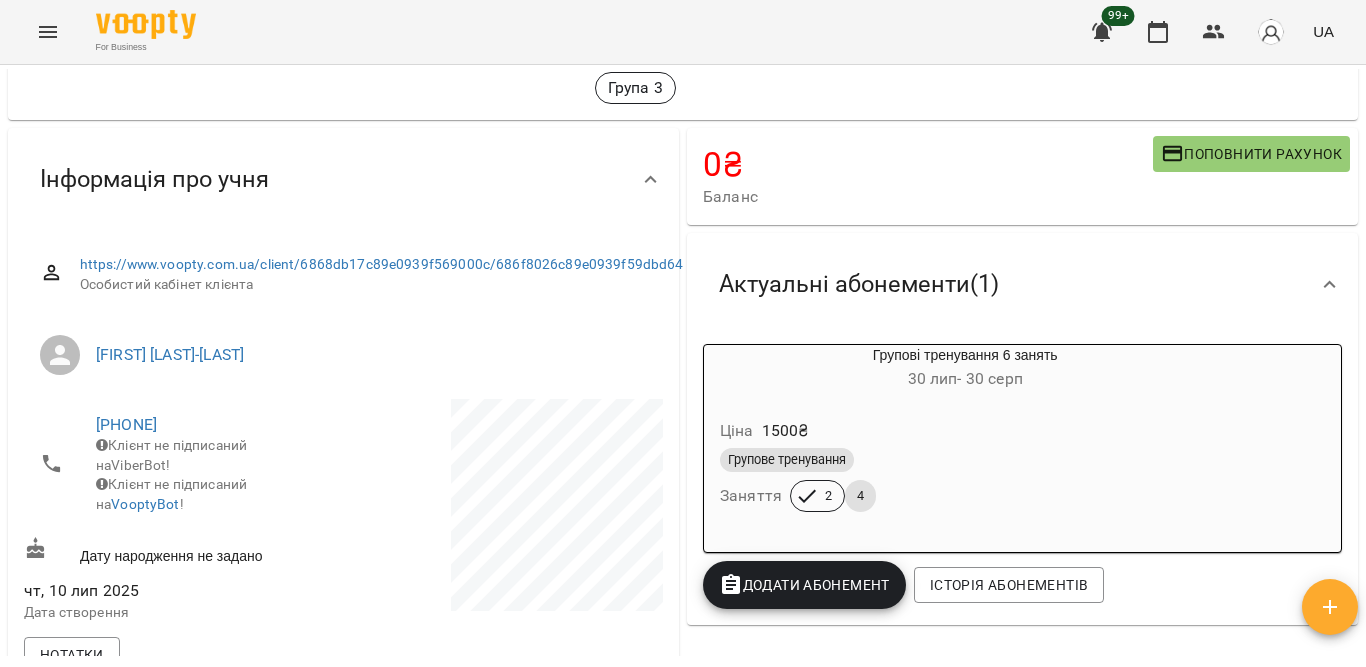 click on "Групове тренування" at bounding box center [965, 460] 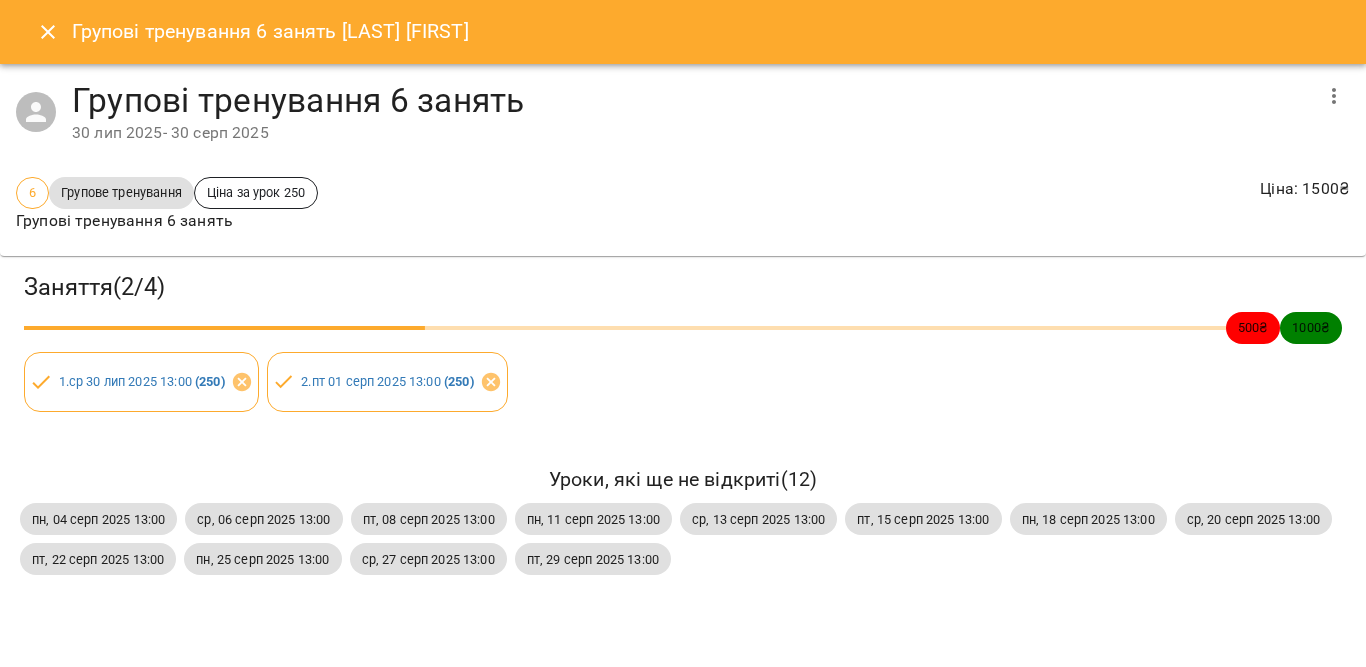 click 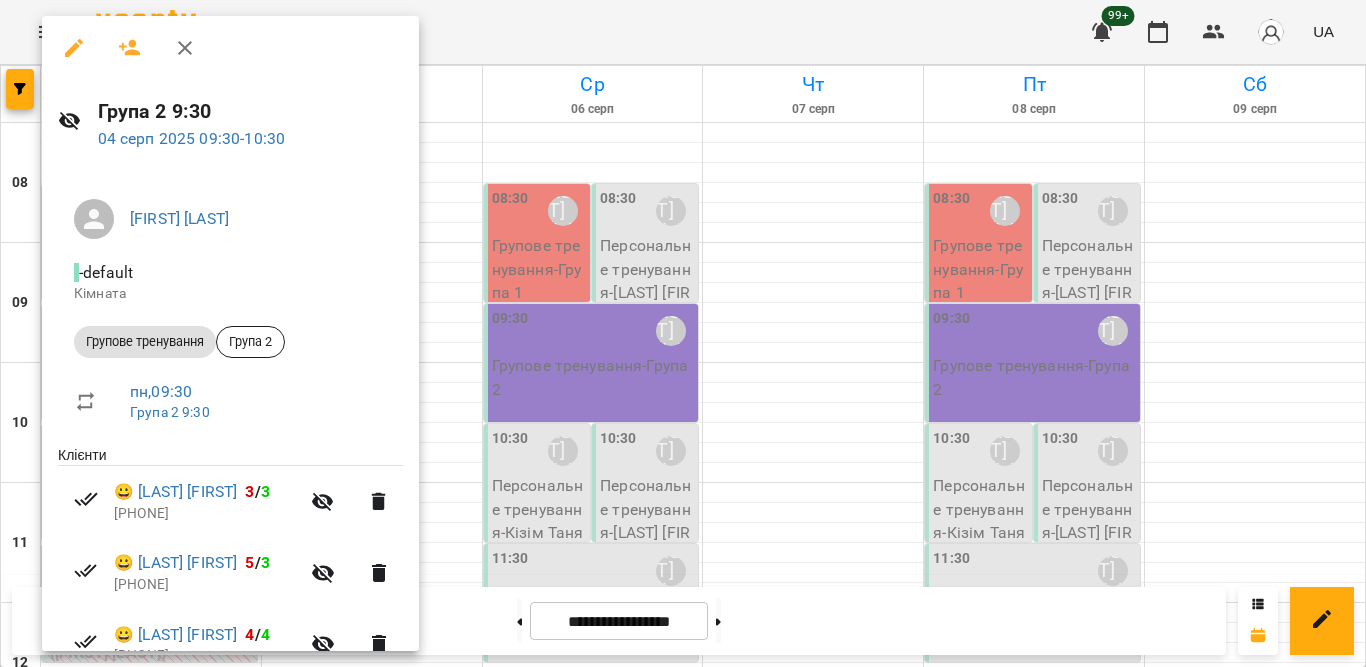 scroll, scrollTop: 0, scrollLeft: 0, axis: both 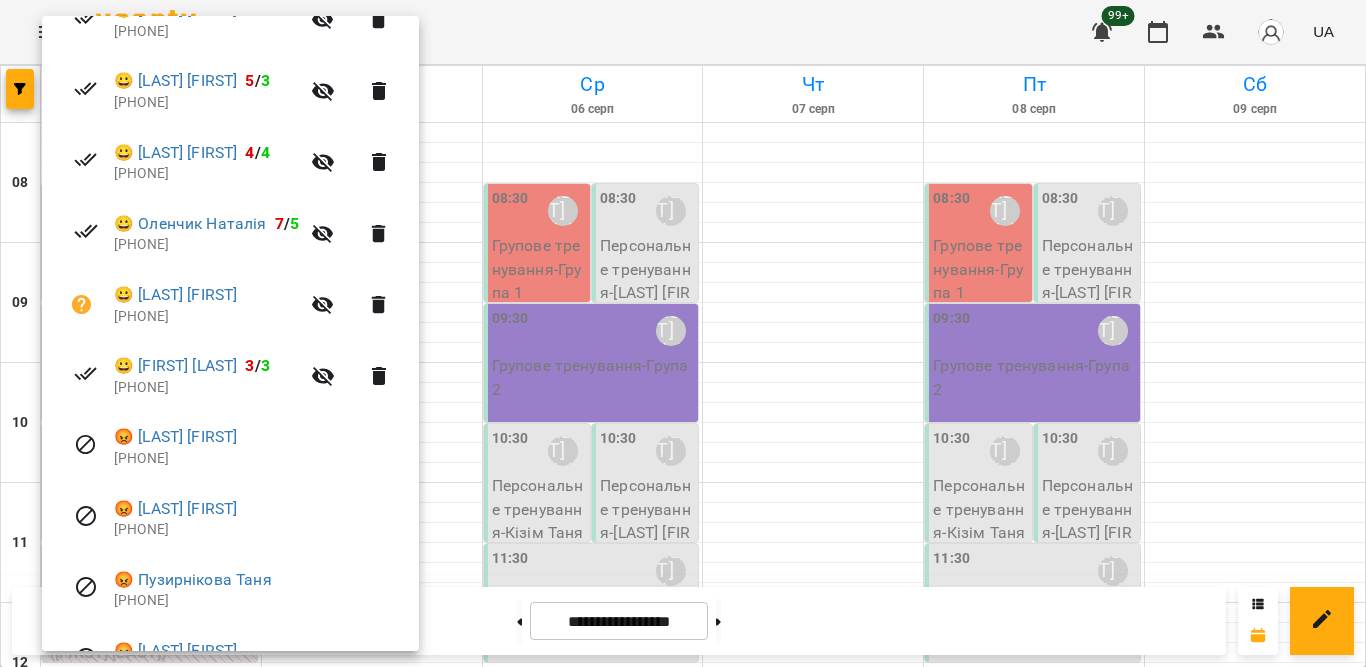 click at bounding box center [683, 333] 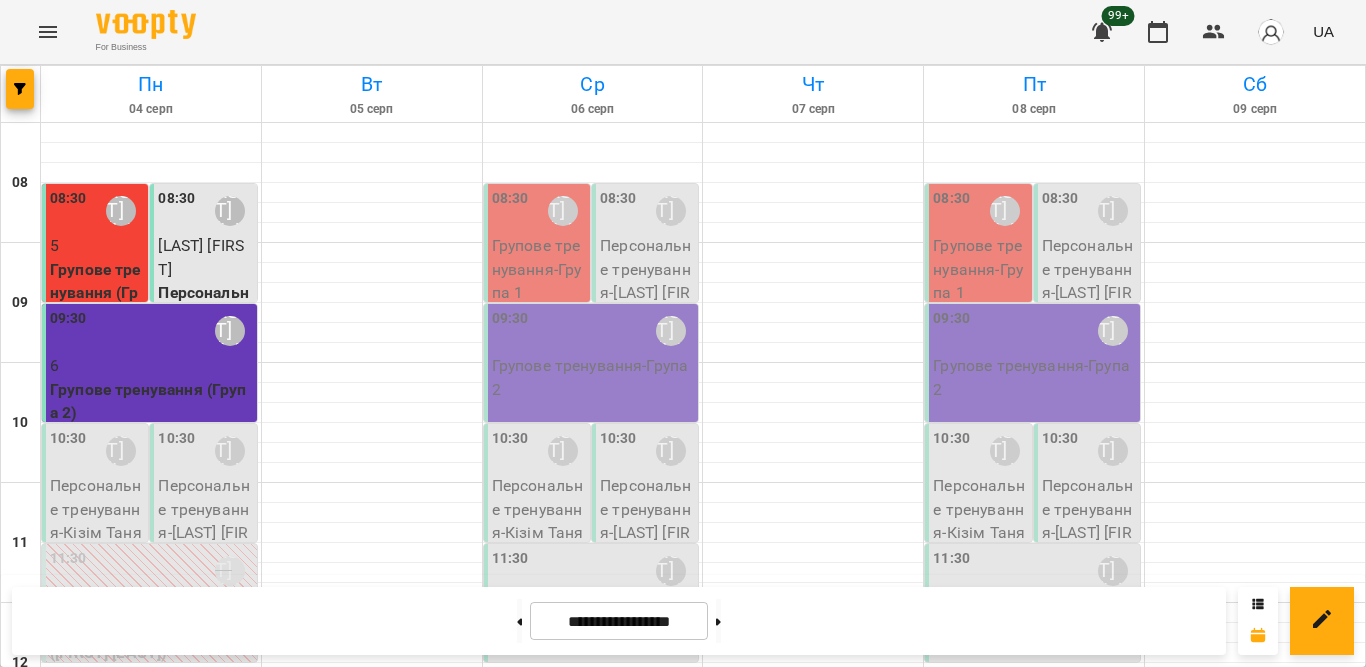 click on "Персональне тренування - [LAST] [FIRST]" at bounding box center (205, 521) 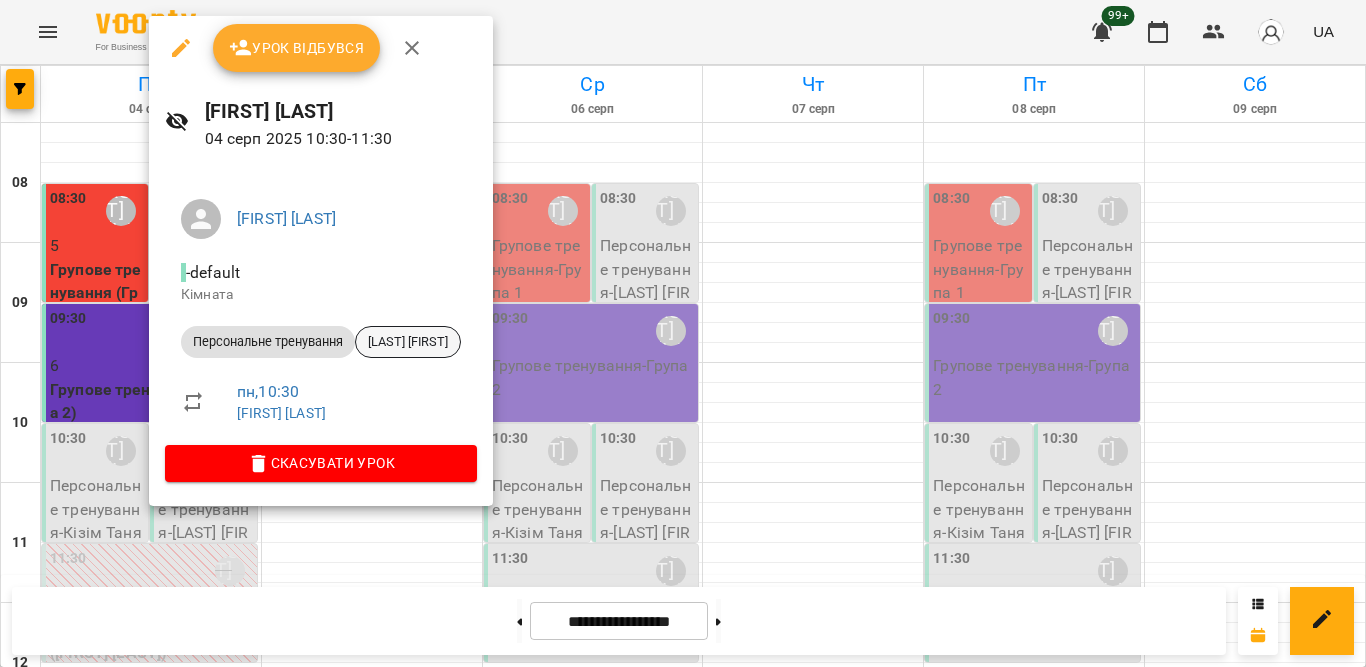 click on "[LAST] [FIRST]" at bounding box center [408, 342] 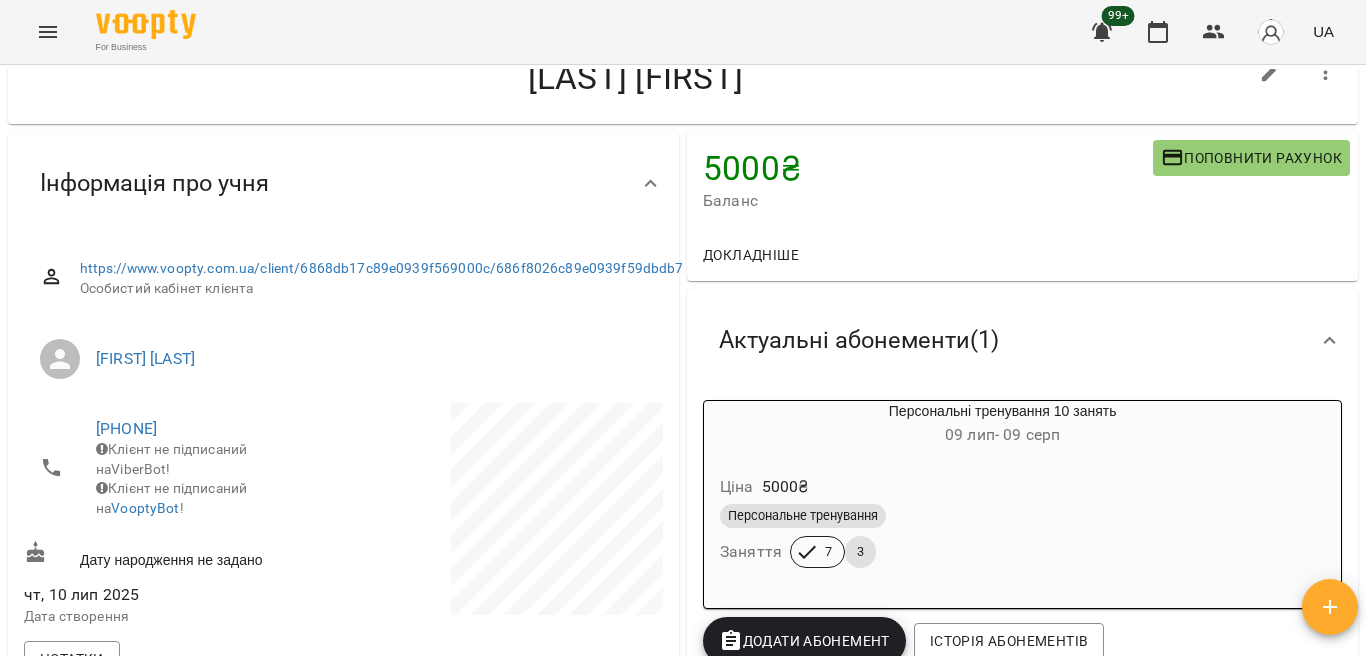 scroll, scrollTop: 100, scrollLeft: 0, axis: vertical 